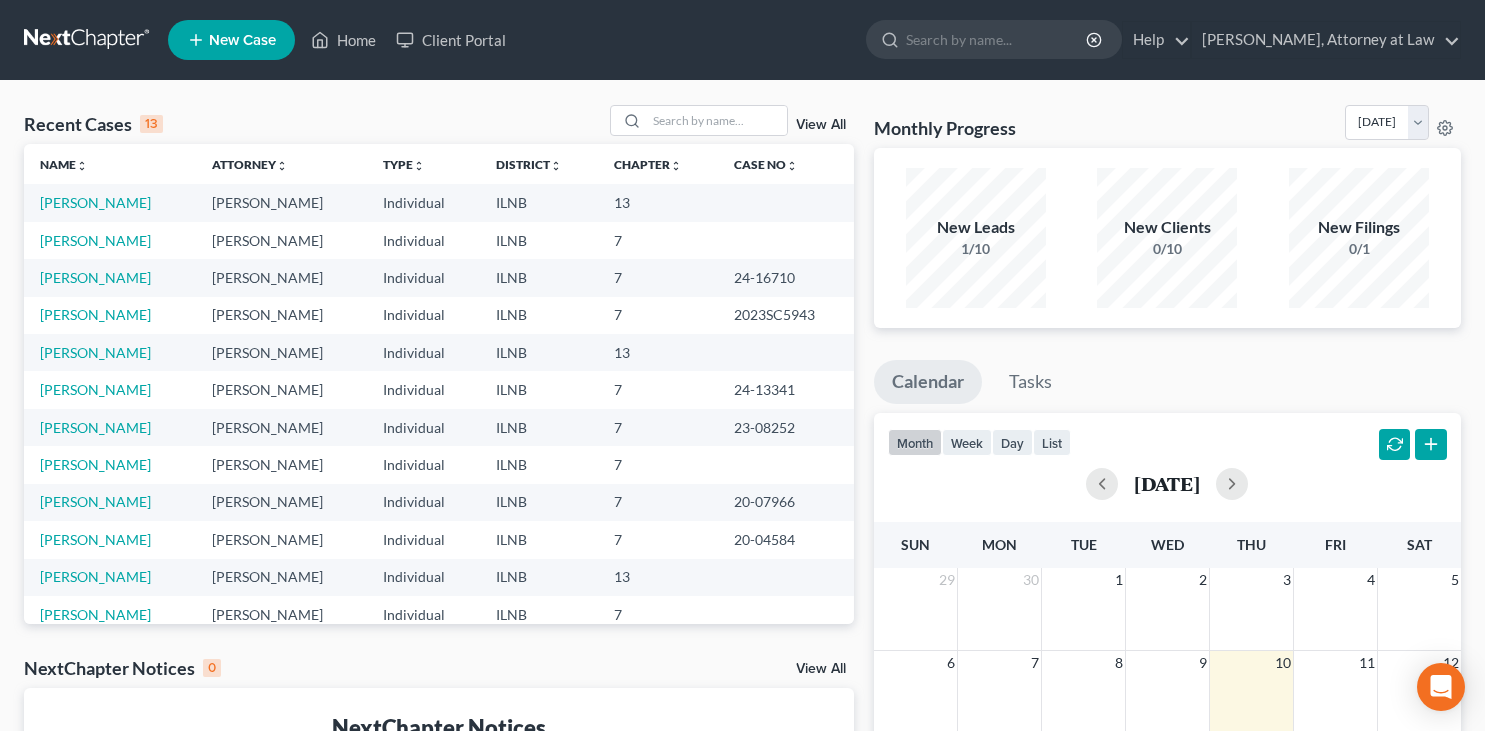 scroll, scrollTop: 0, scrollLeft: 0, axis: both 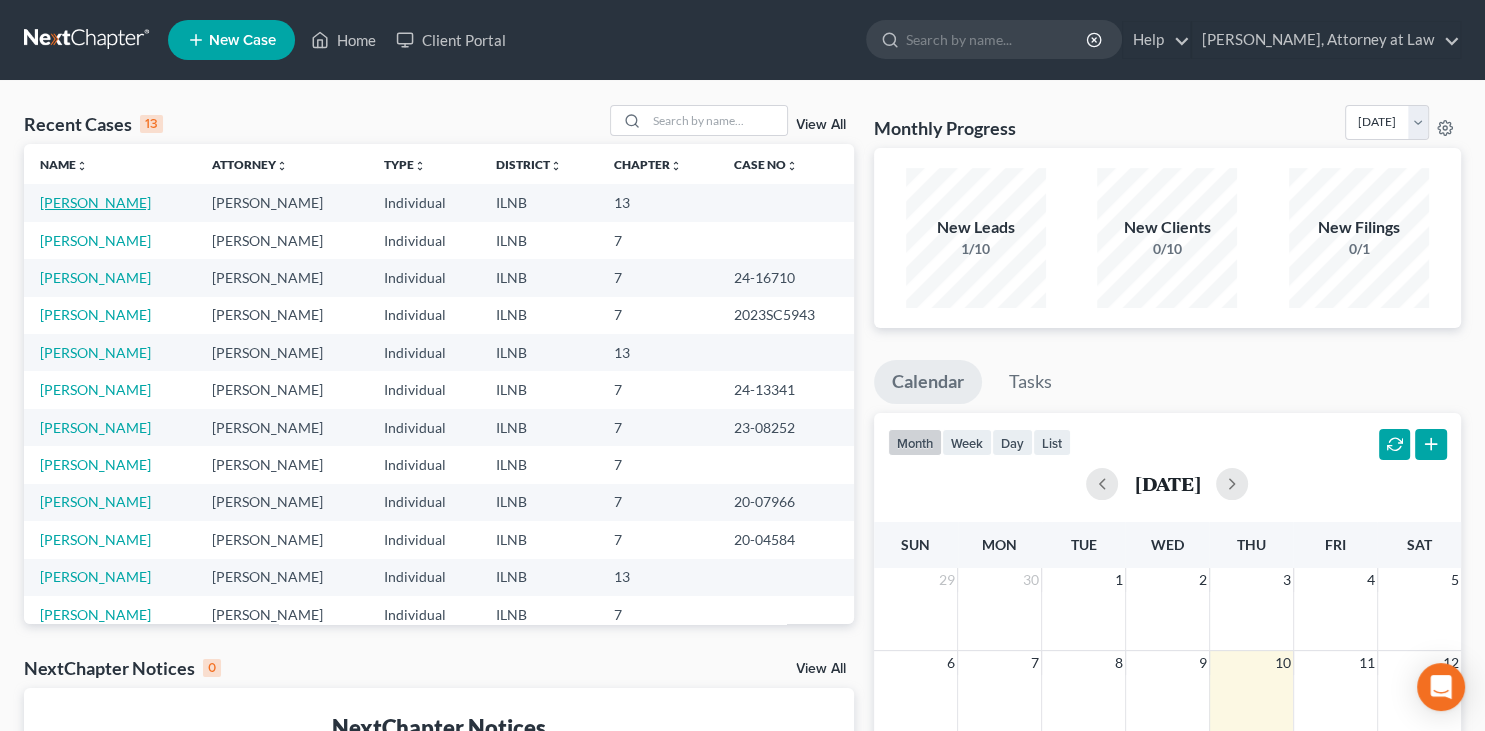 click on "[PERSON_NAME]" at bounding box center [95, 202] 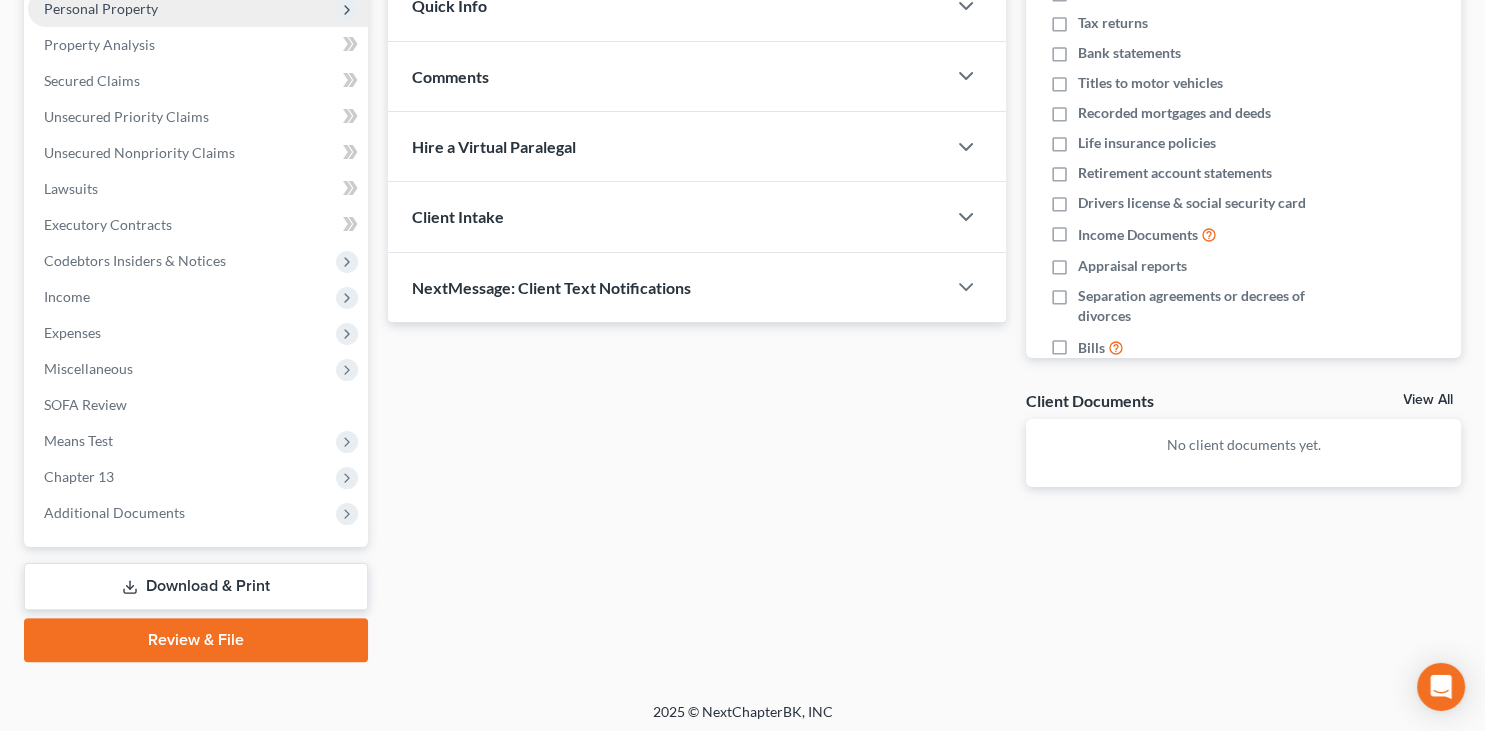 scroll, scrollTop: 365, scrollLeft: 0, axis: vertical 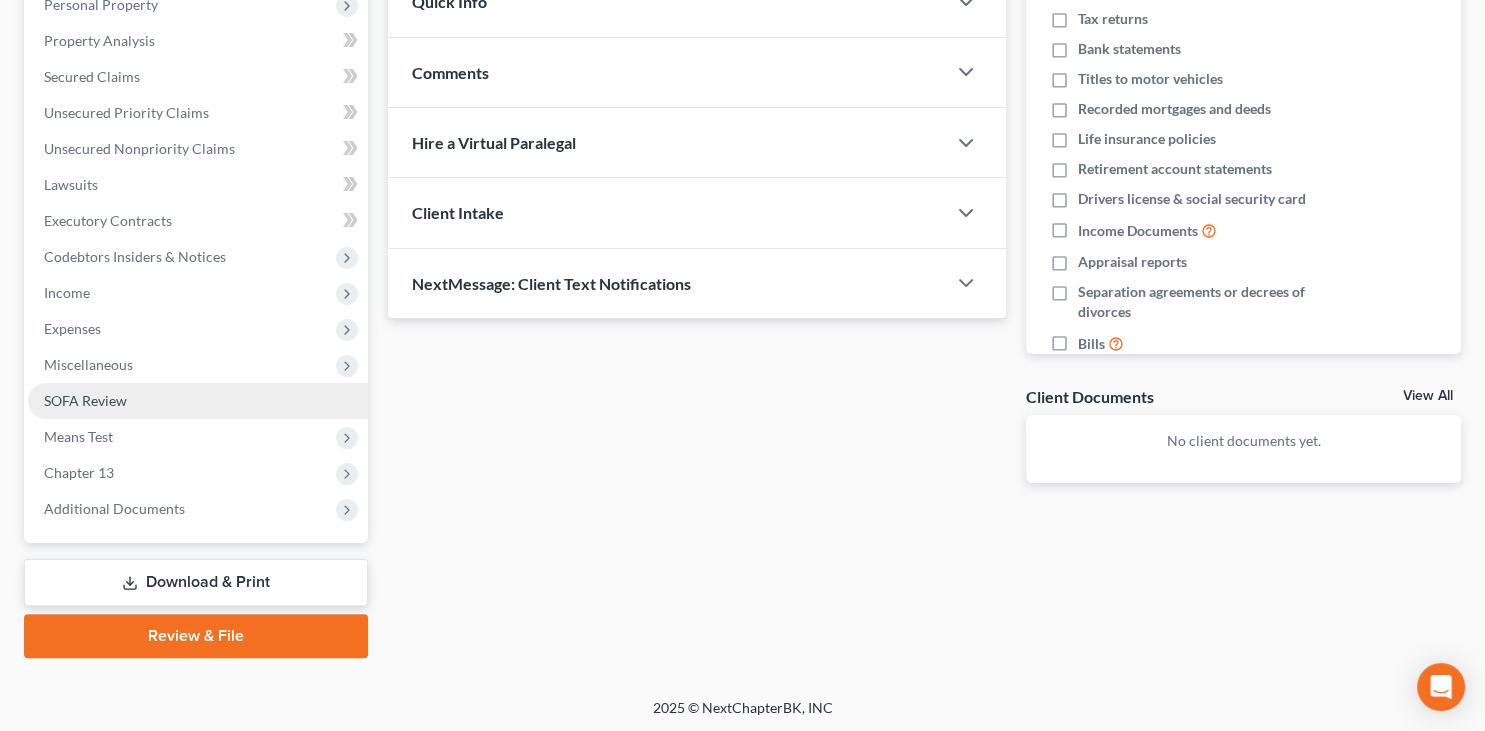 click on "SOFA Review" at bounding box center [85, 400] 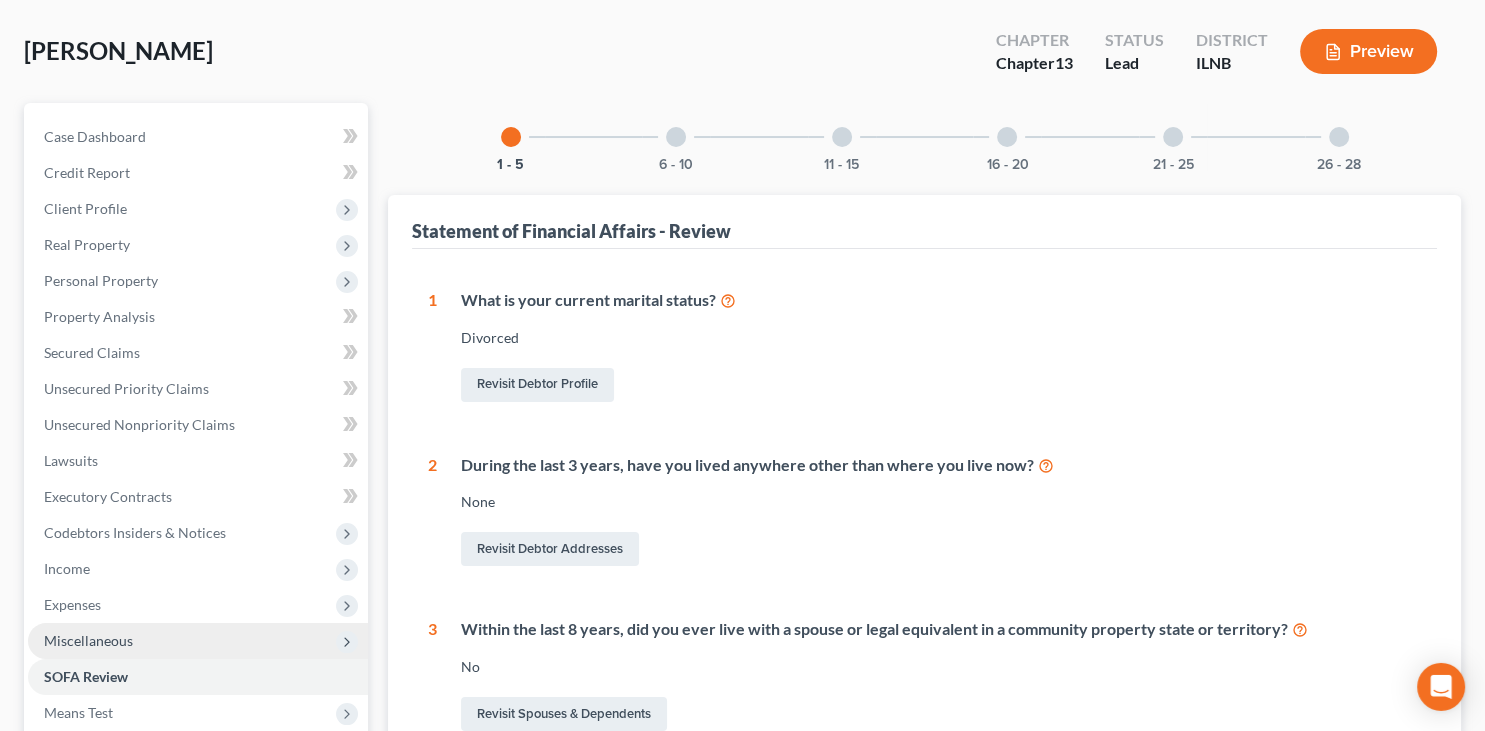 scroll, scrollTop: 316, scrollLeft: 0, axis: vertical 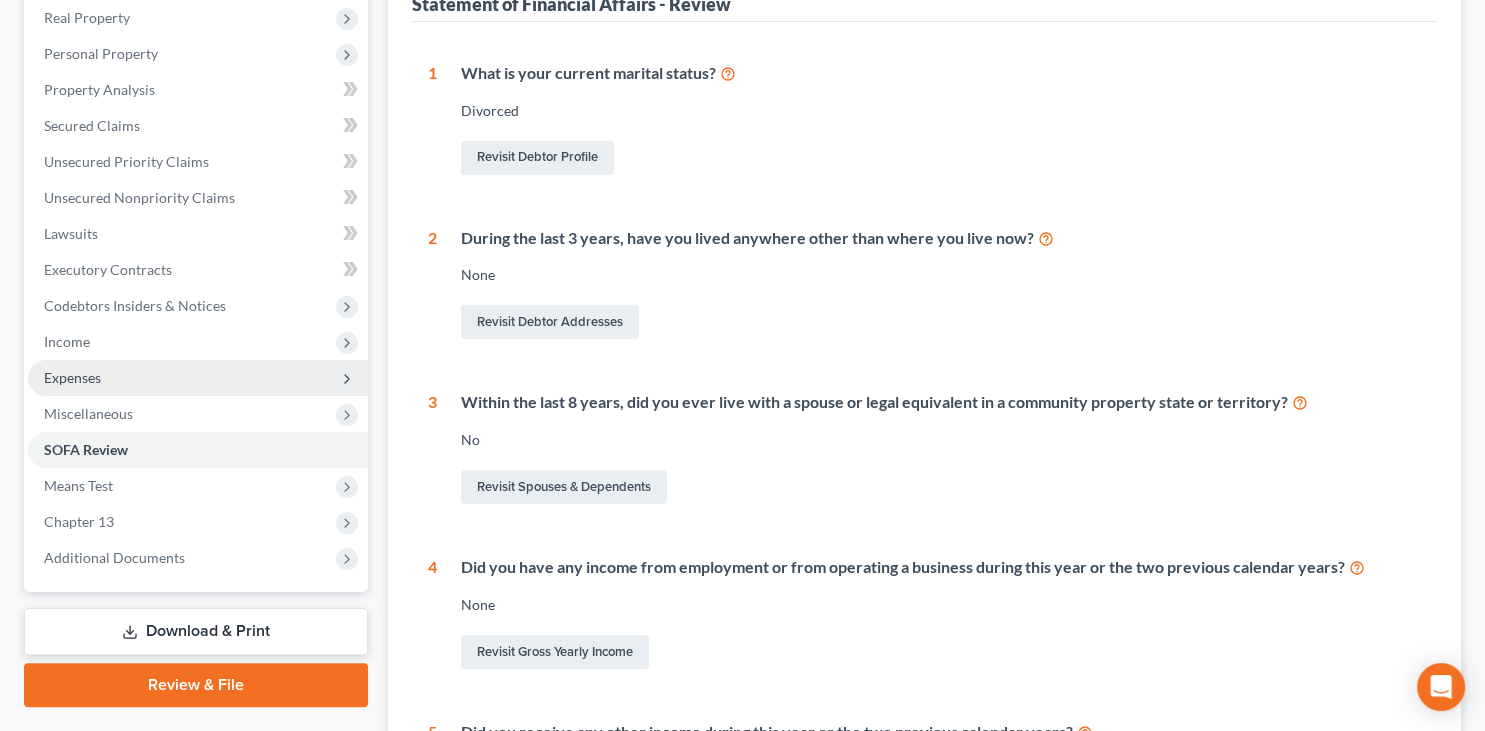 click on "Expenses" at bounding box center (198, 378) 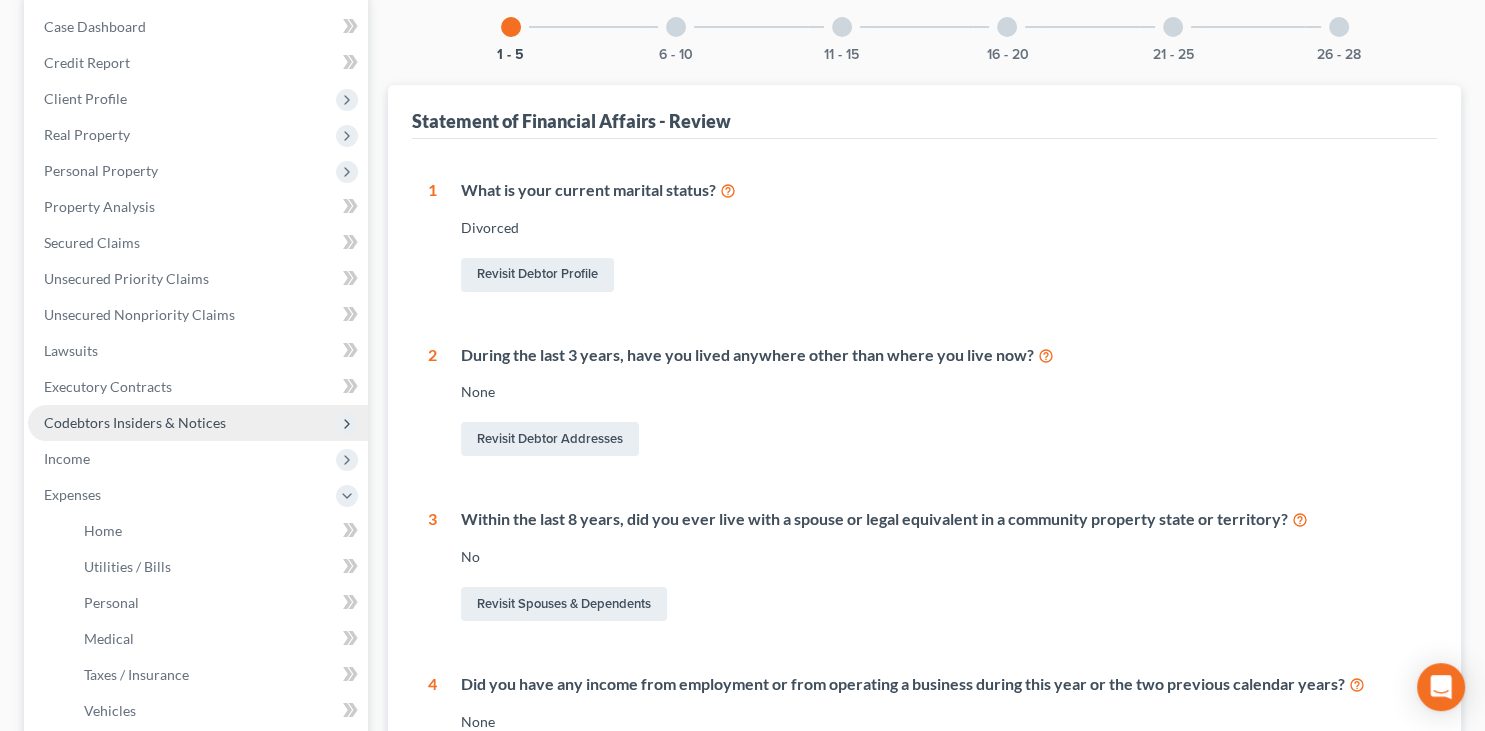 scroll, scrollTop: 211, scrollLeft: 0, axis: vertical 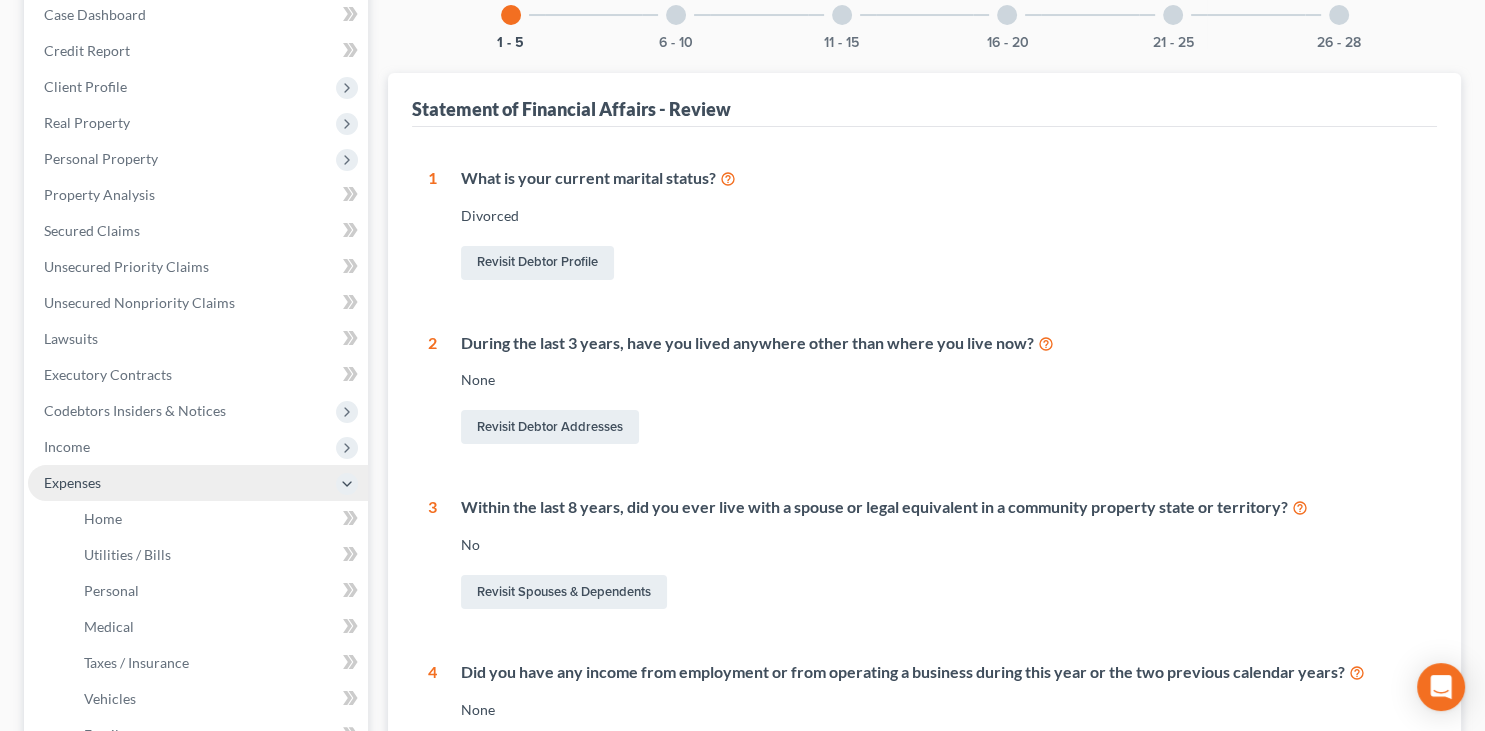 click on "Expenses" at bounding box center (198, 483) 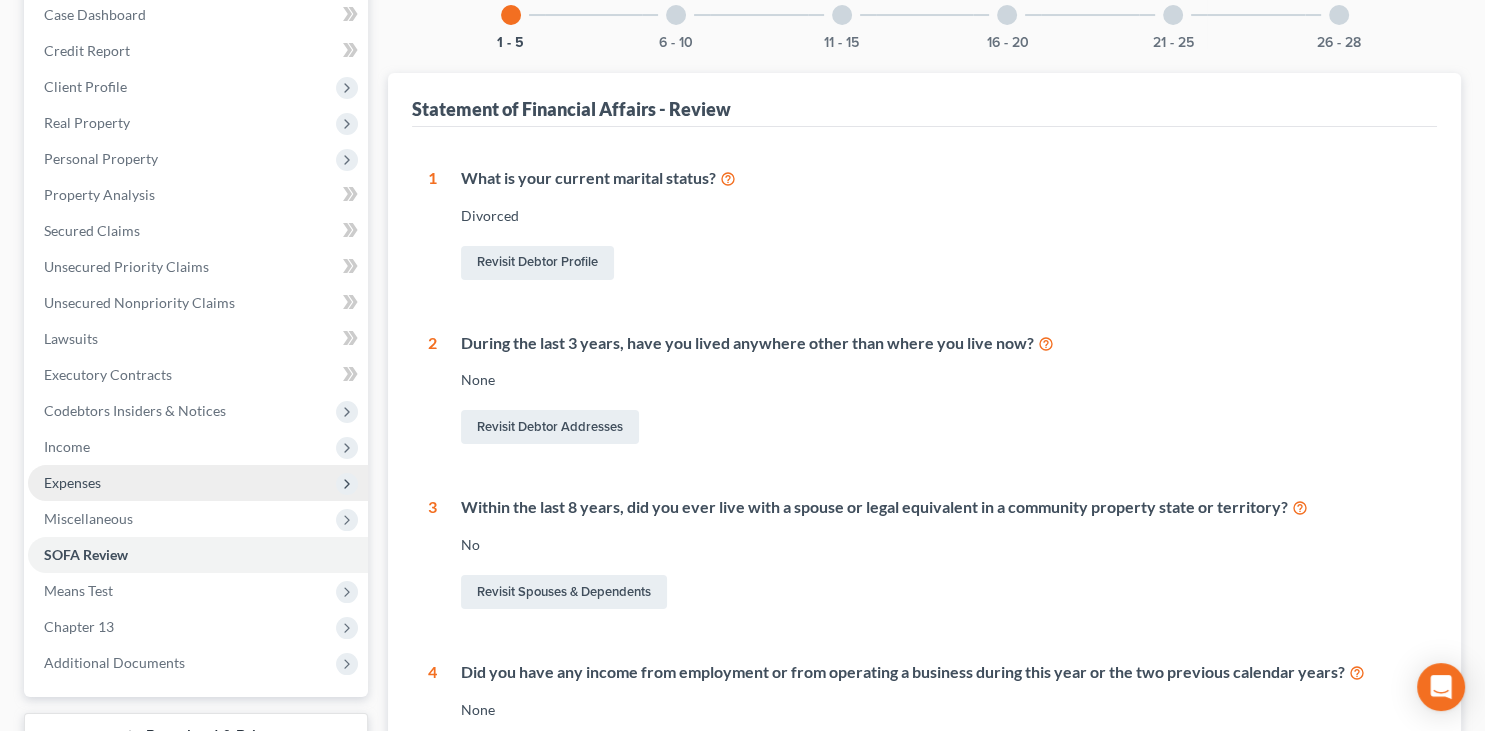 click on "Expenses" at bounding box center (198, 483) 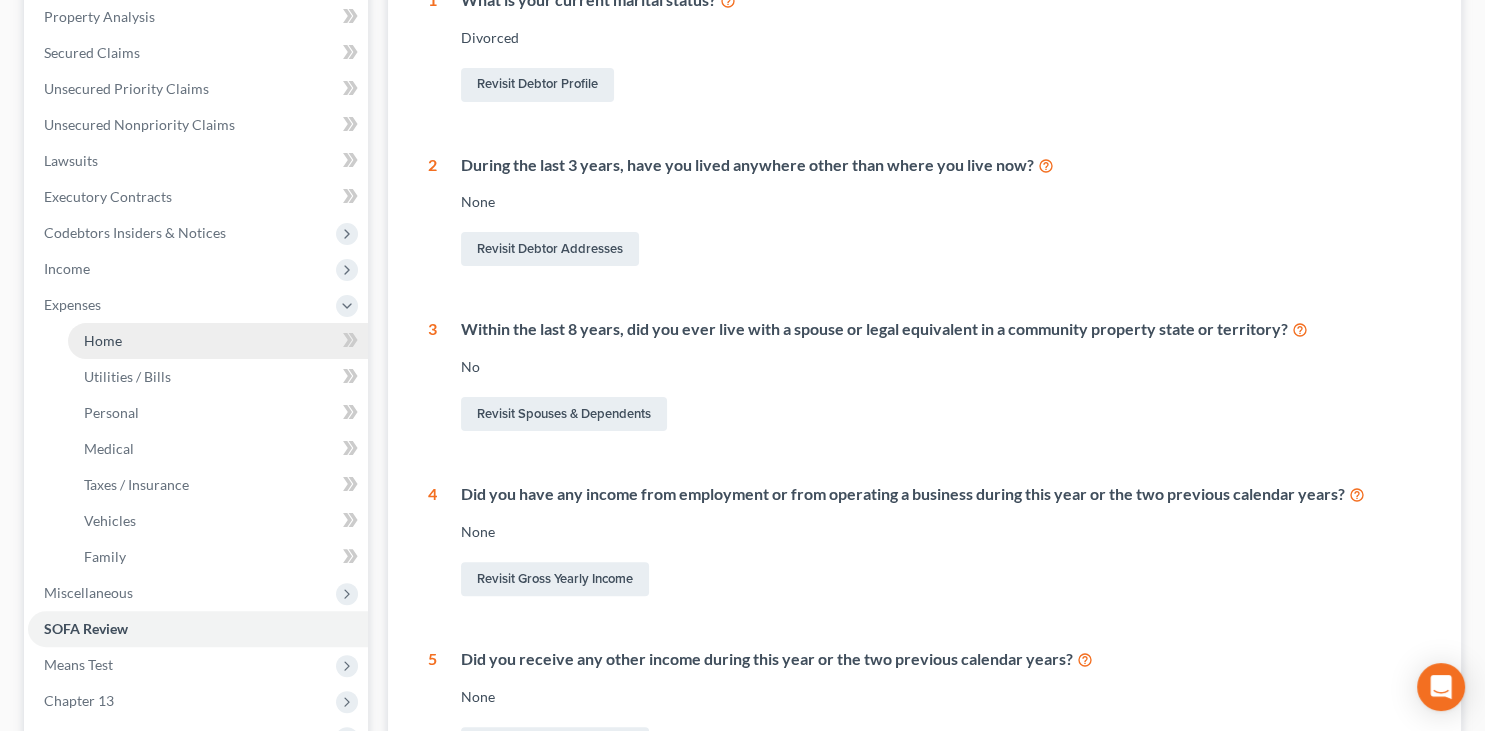 scroll, scrollTop: 422, scrollLeft: 0, axis: vertical 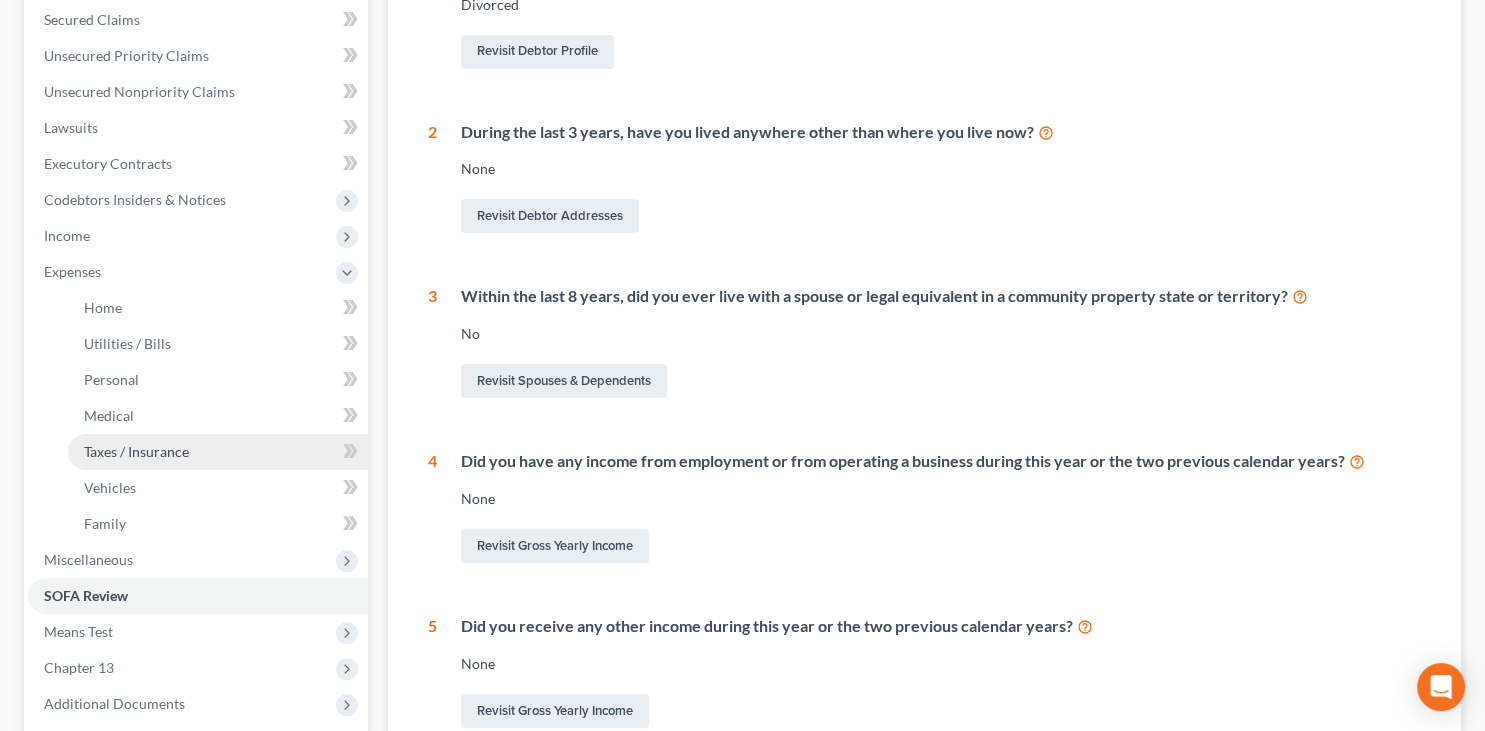 click on "Taxes / Insurance" at bounding box center [136, 451] 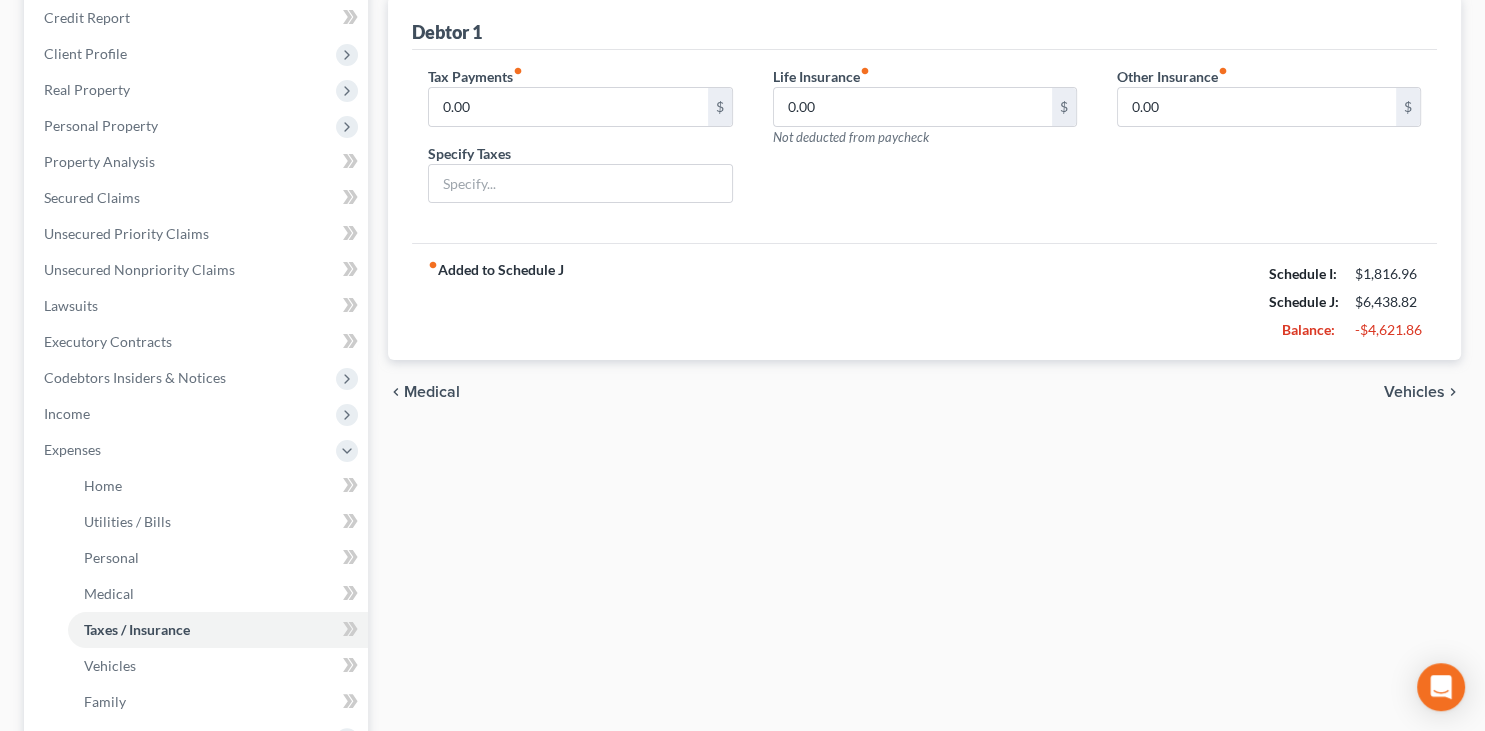 scroll, scrollTop: 316, scrollLeft: 0, axis: vertical 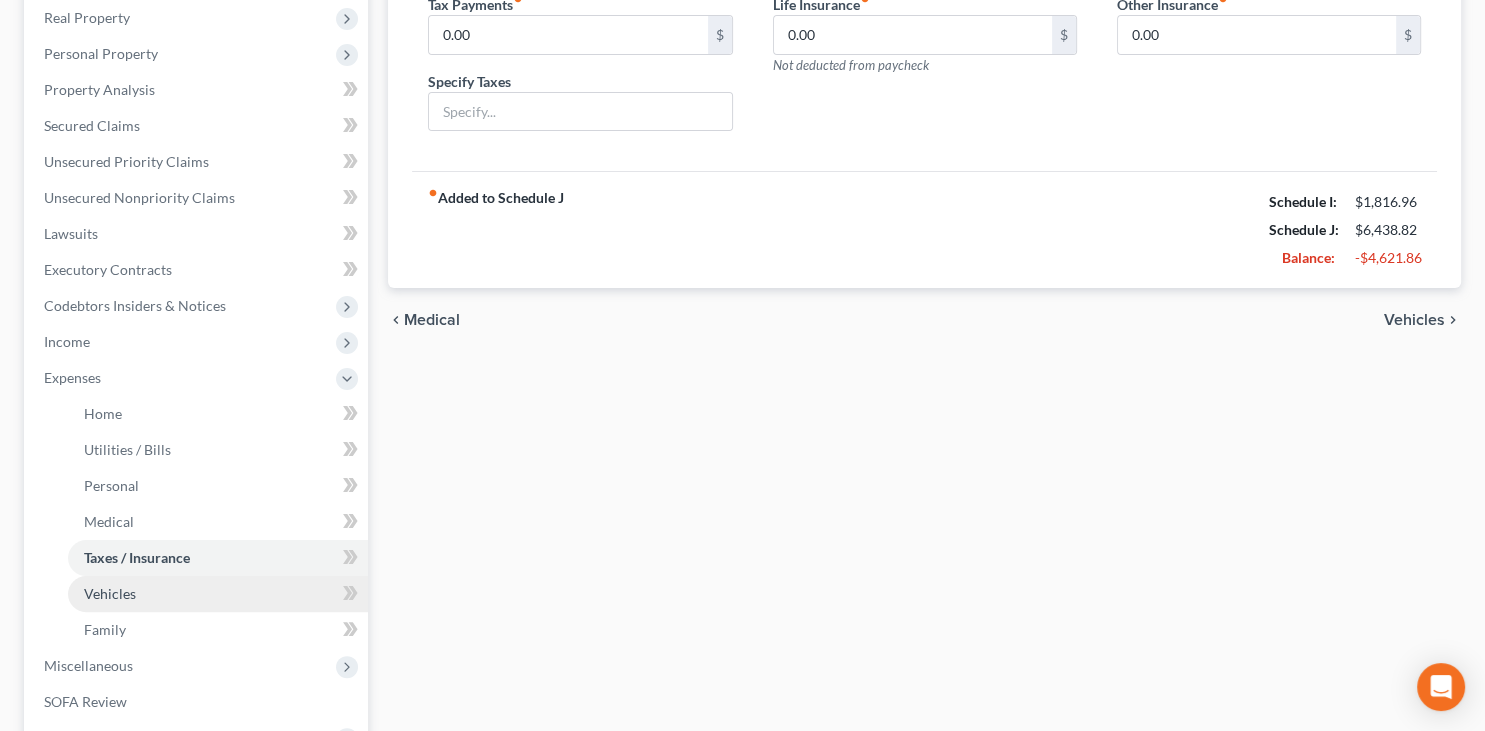 click on "Vehicles" at bounding box center [218, 594] 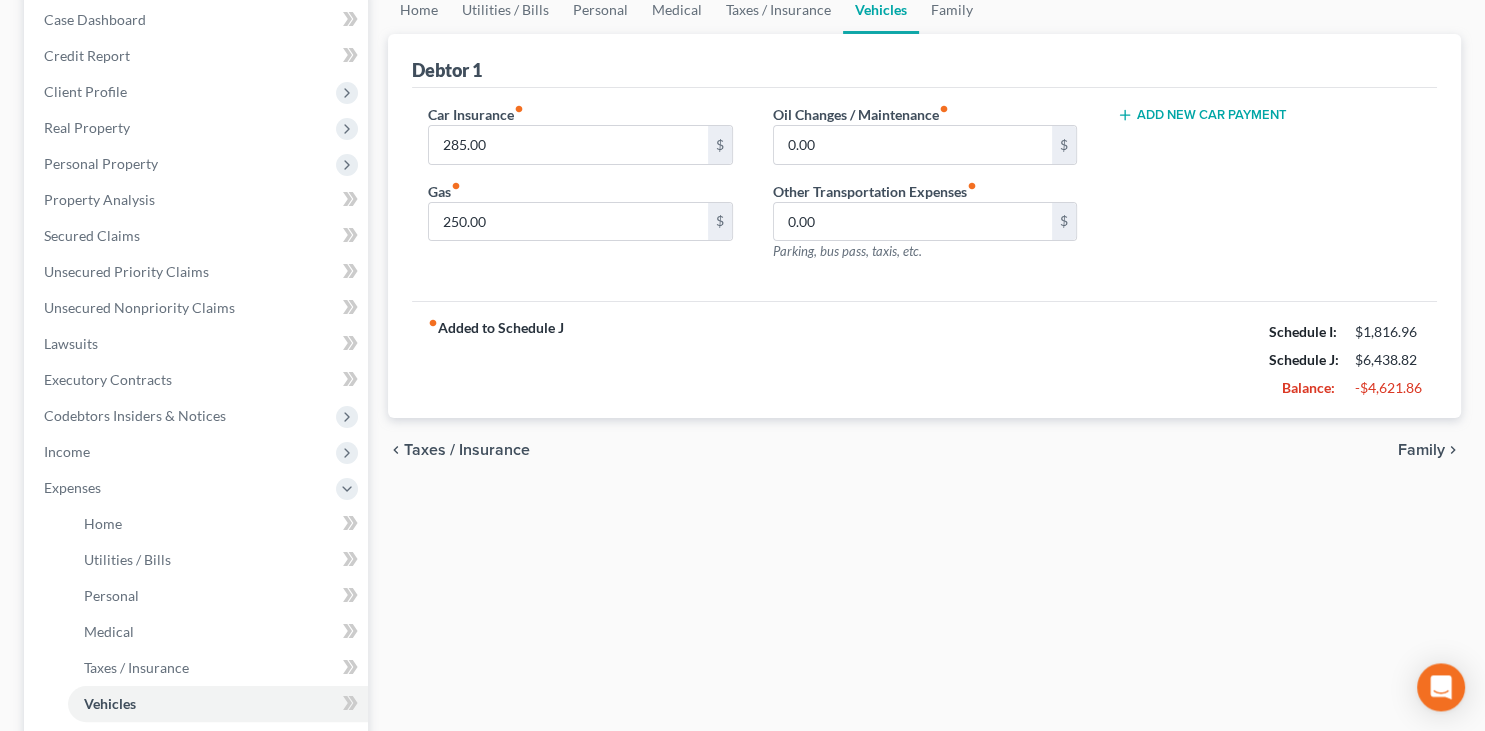 scroll, scrollTop: 211, scrollLeft: 0, axis: vertical 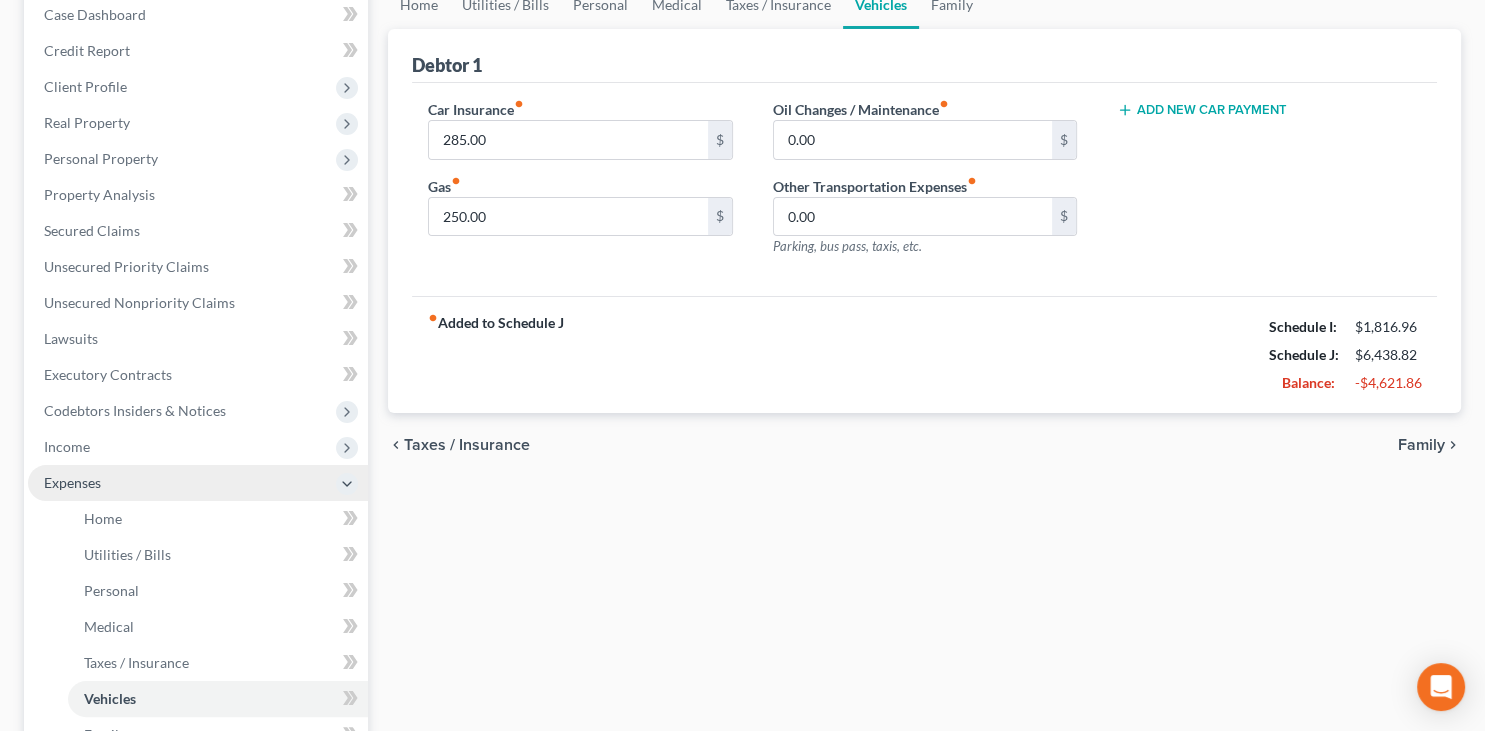 click 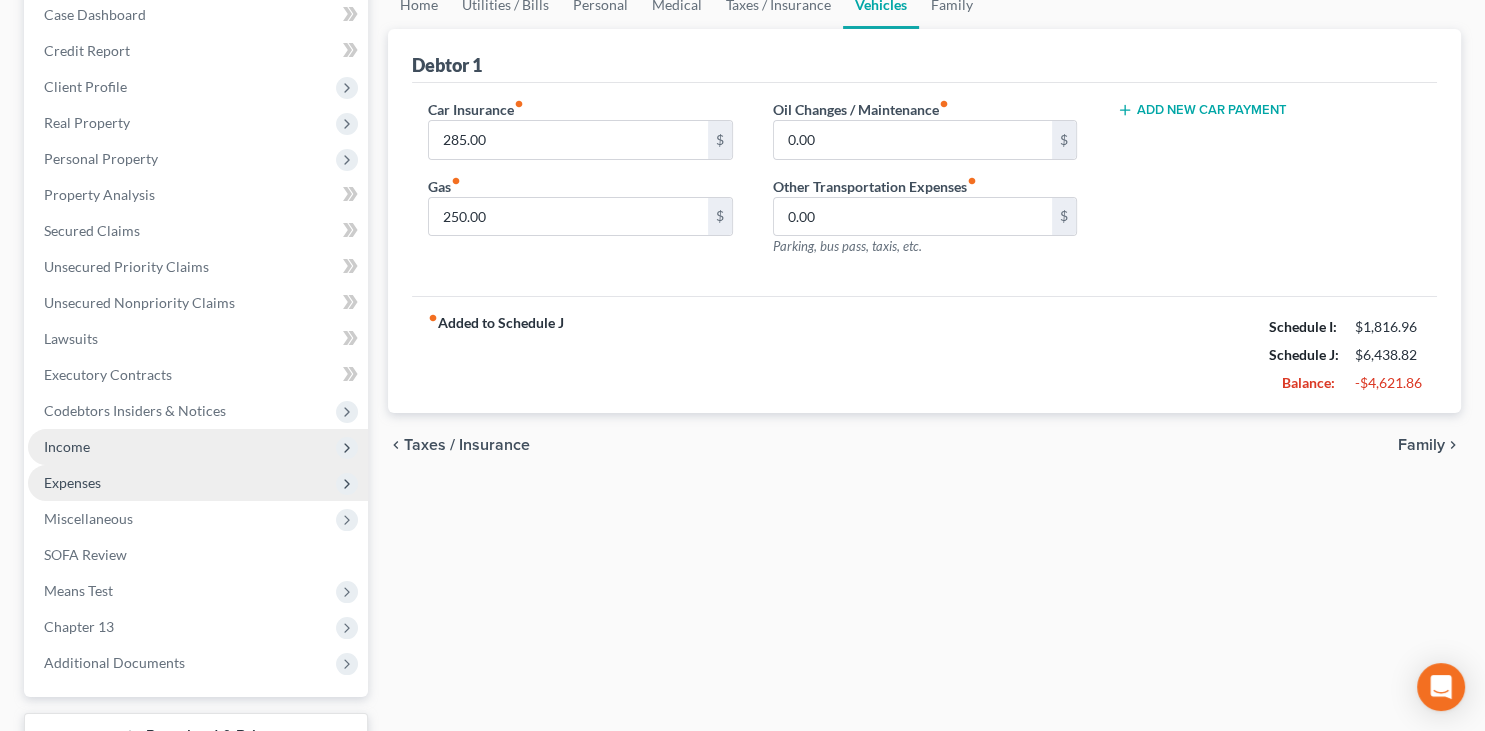 click 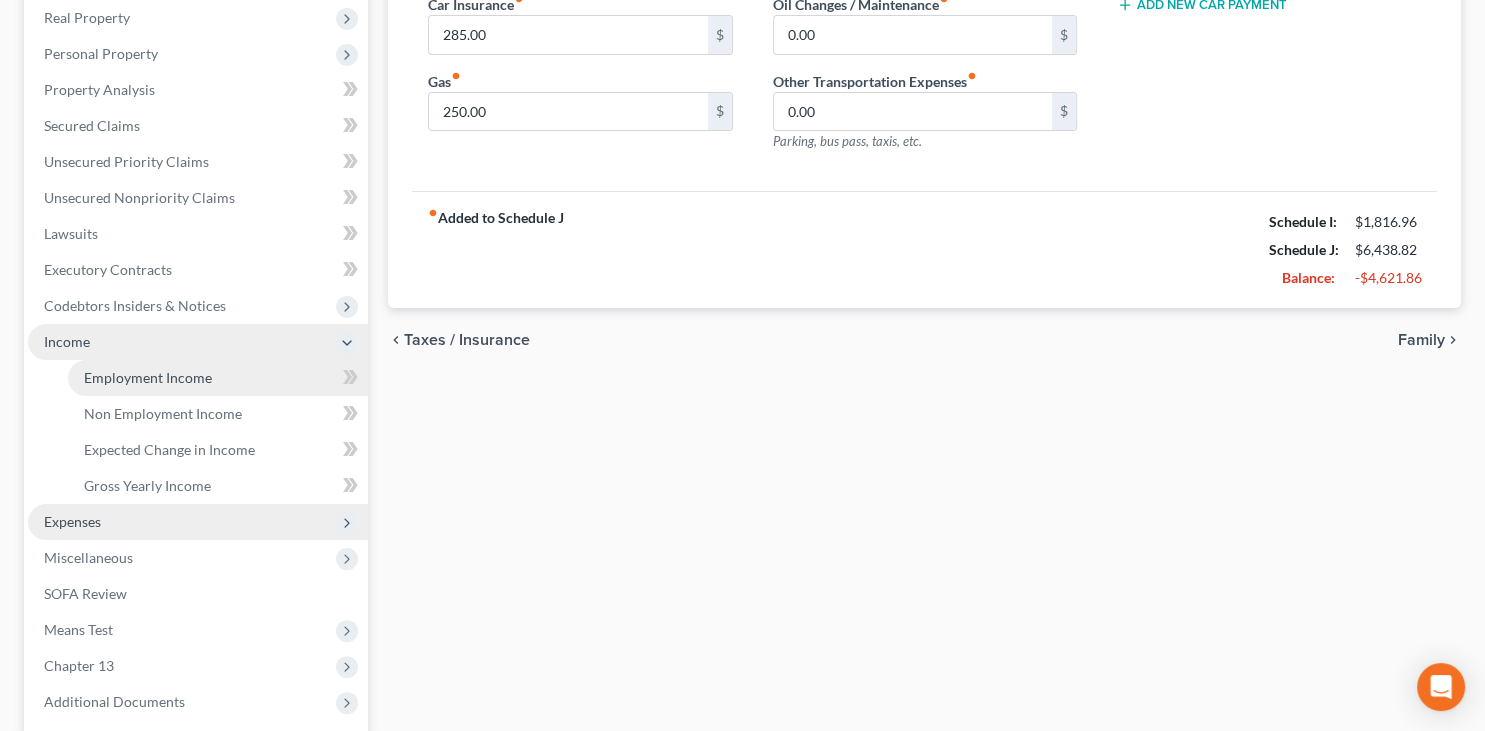 click on "Employment Income" at bounding box center [218, 378] 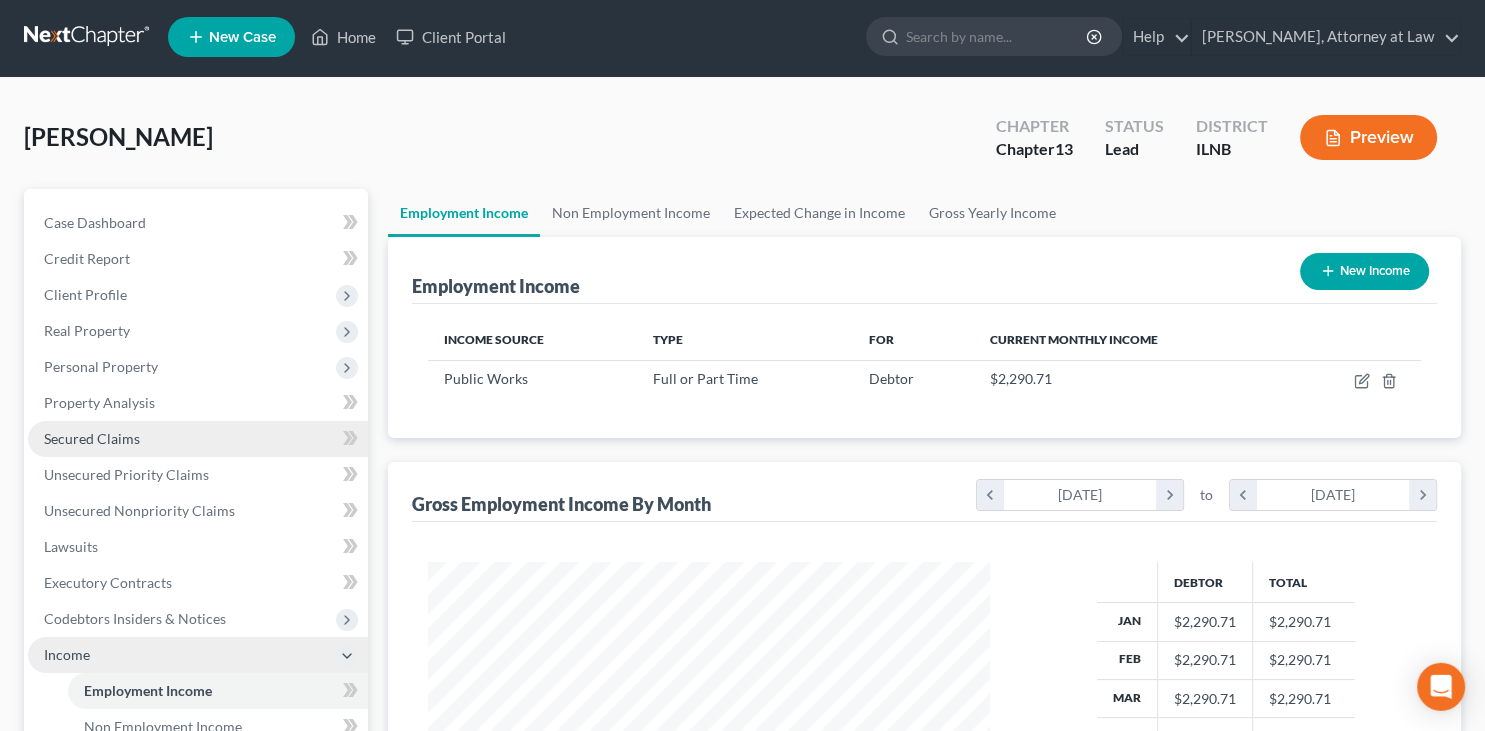 scroll, scrollTop: 0, scrollLeft: 0, axis: both 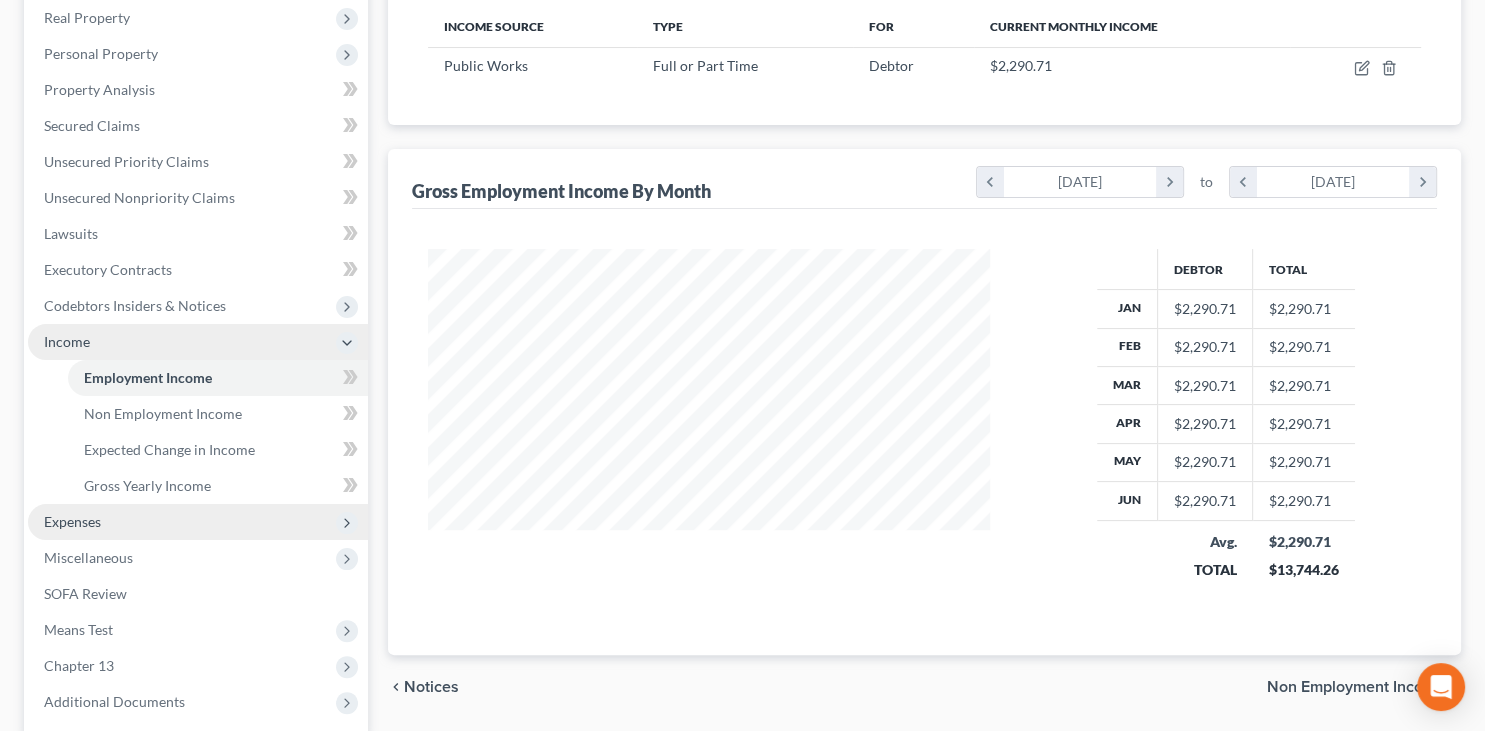 click on "Expenses" at bounding box center (198, 522) 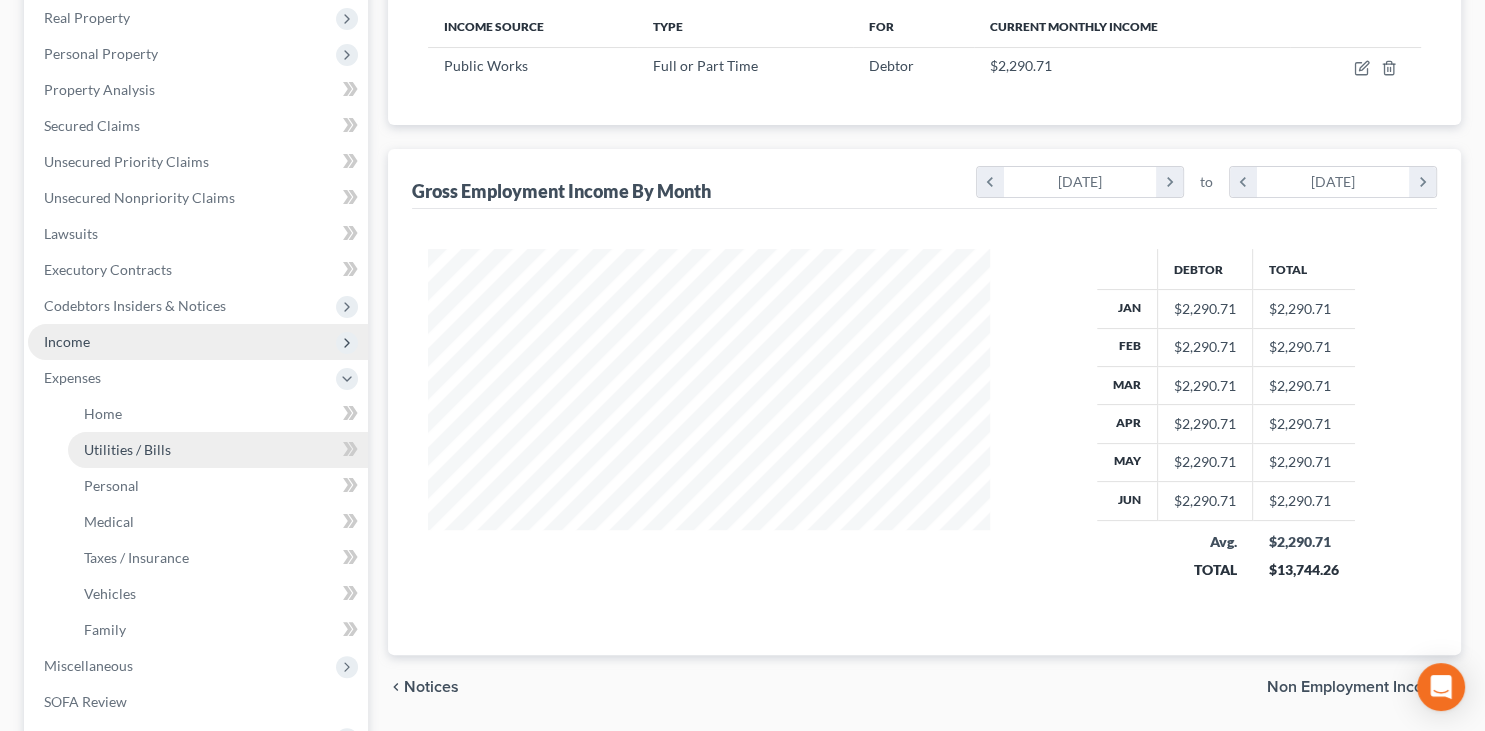 click on "Utilities / Bills" at bounding box center (218, 450) 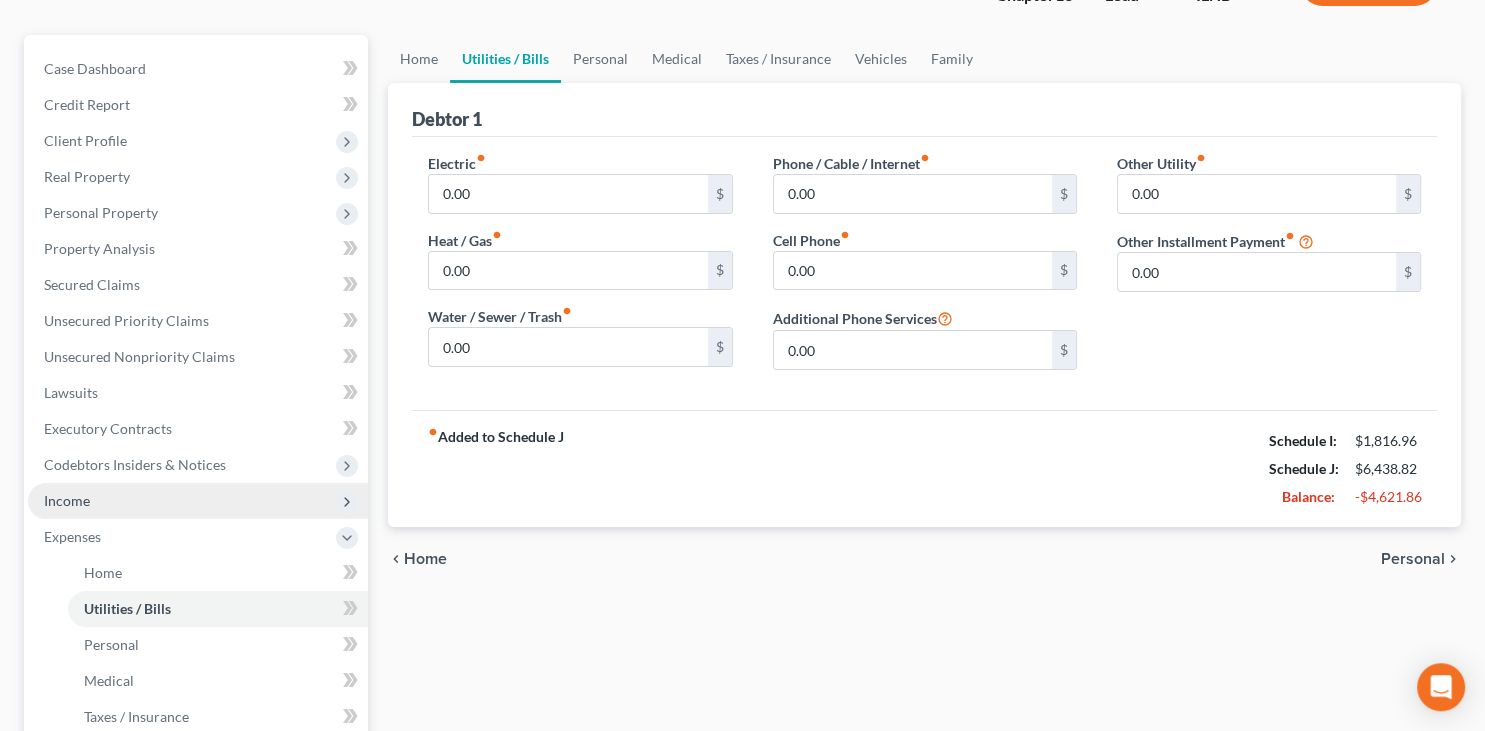 scroll, scrollTop: 211, scrollLeft: 0, axis: vertical 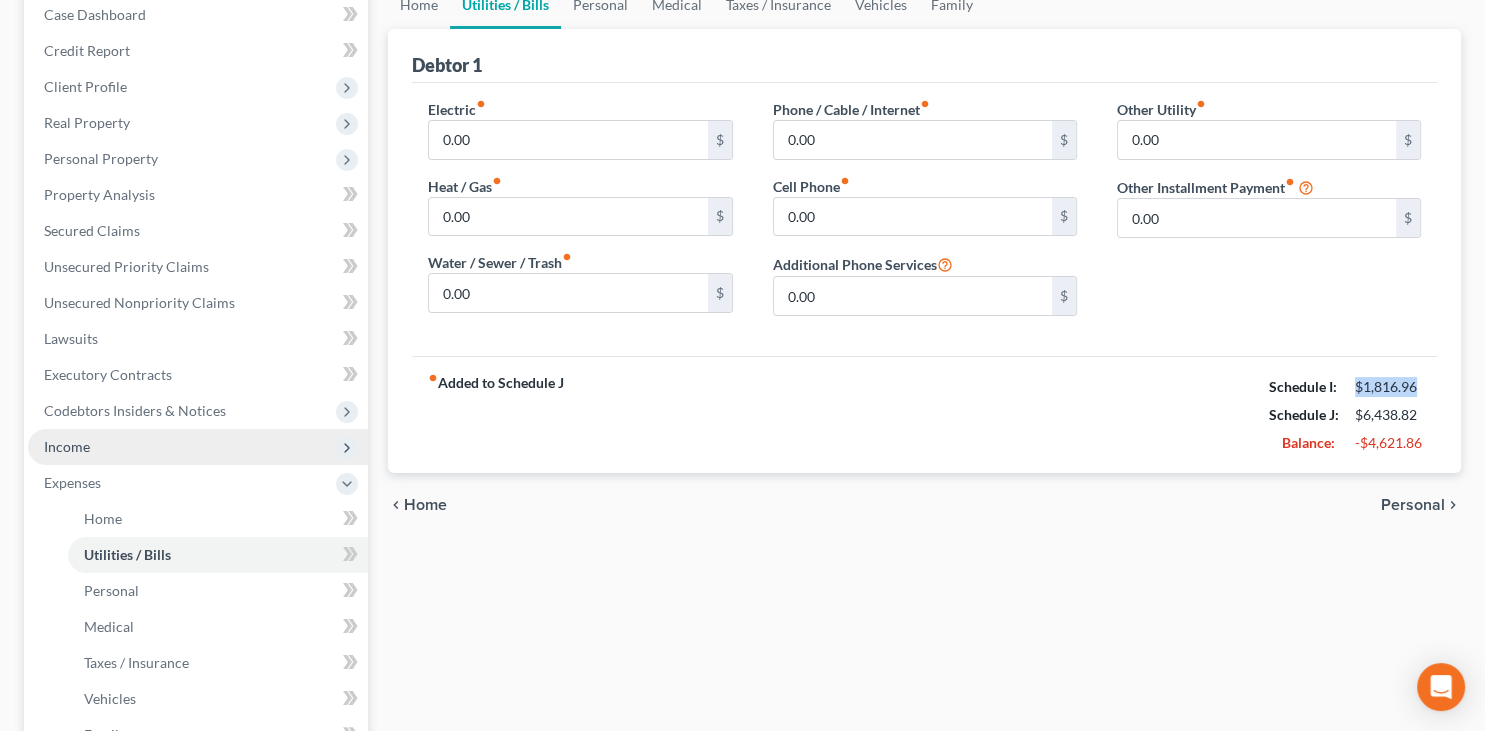 drag, startPoint x: 1419, startPoint y: 384, endPoint x: 1351, endPoint y: 391, distance: 68.359344 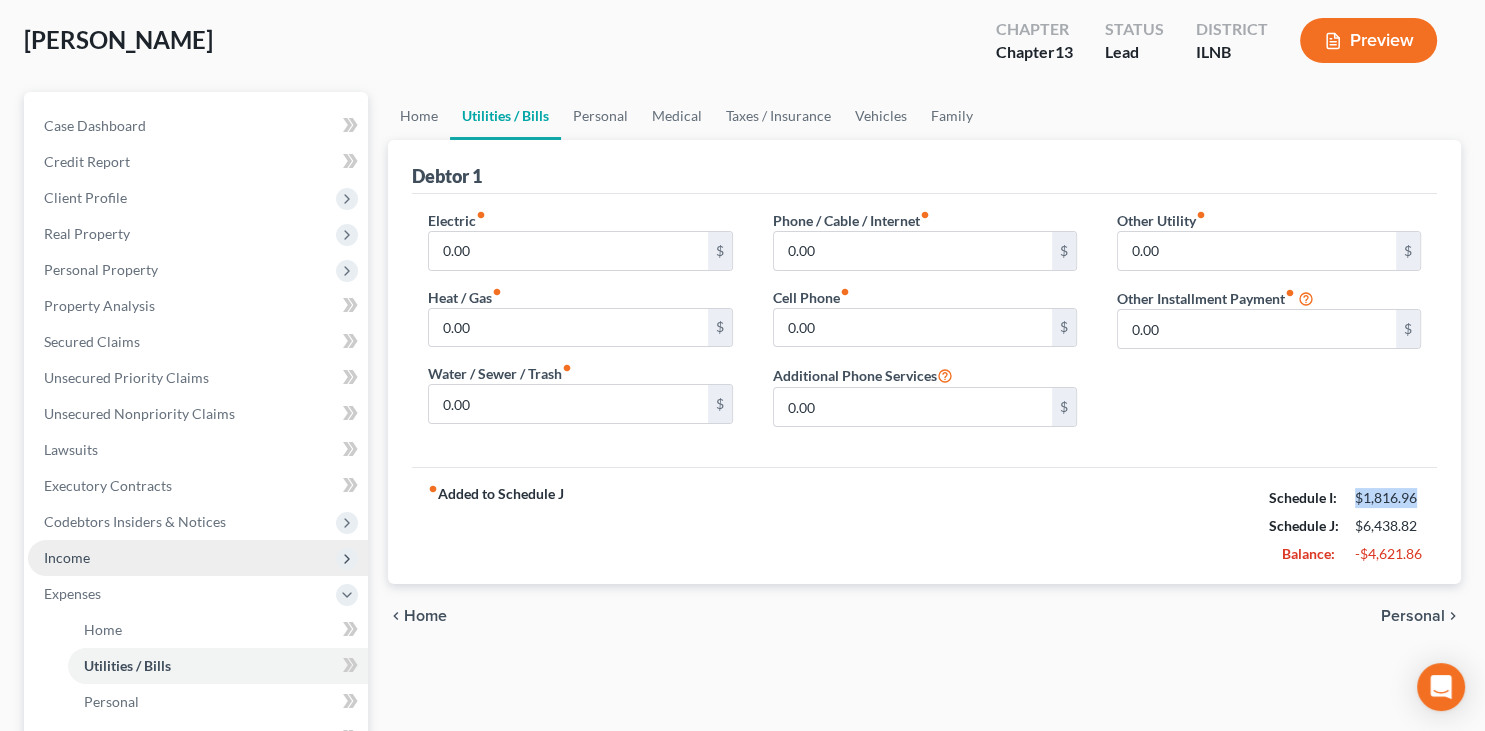 scroll, scrollTop: 0, scrollLeft: 0, axis: both 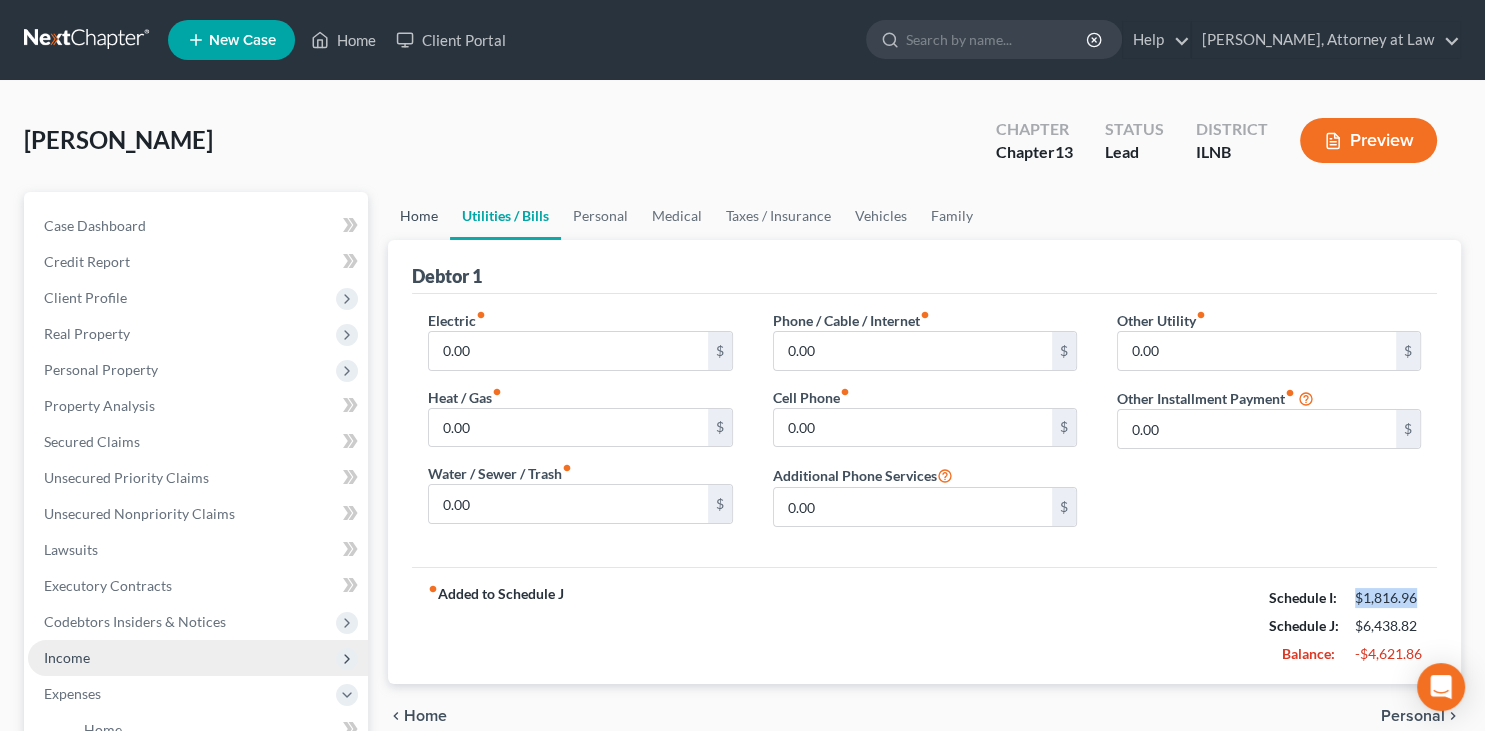 click on "Home" at bounding box center (419, 216) 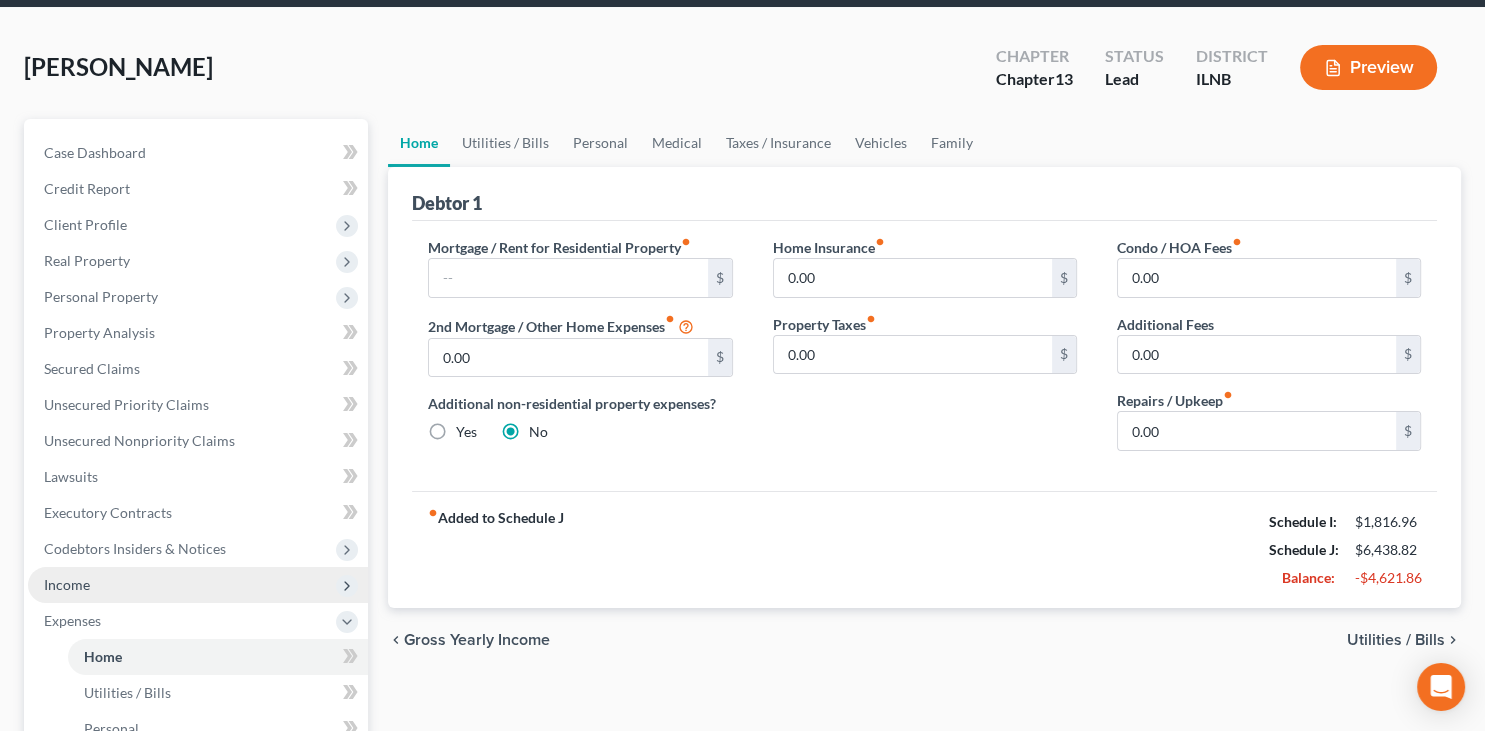 scroll, scrollTop: 105, scrollLeft: 0, axis: vertical 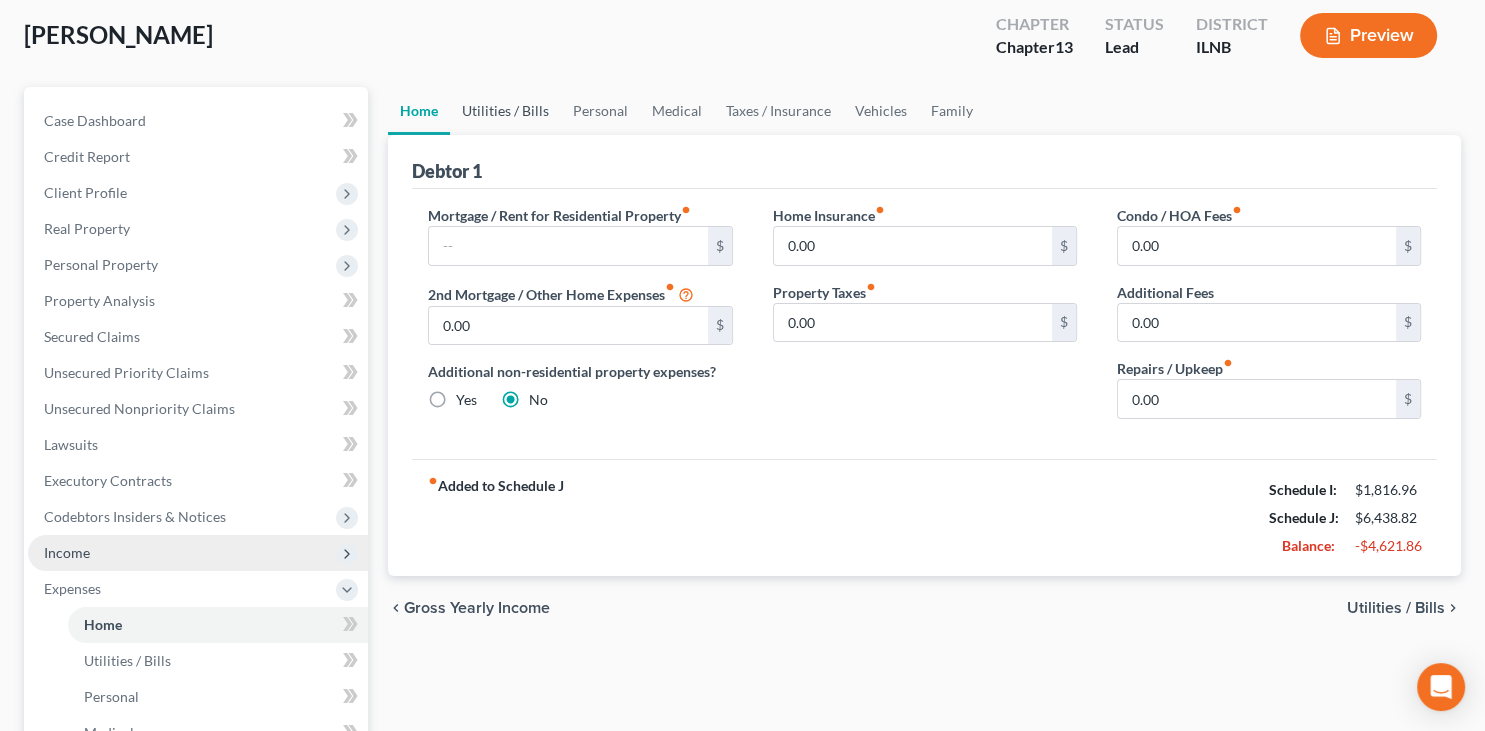 click on "Utilities / Bills" at bounding box center (505, 111) 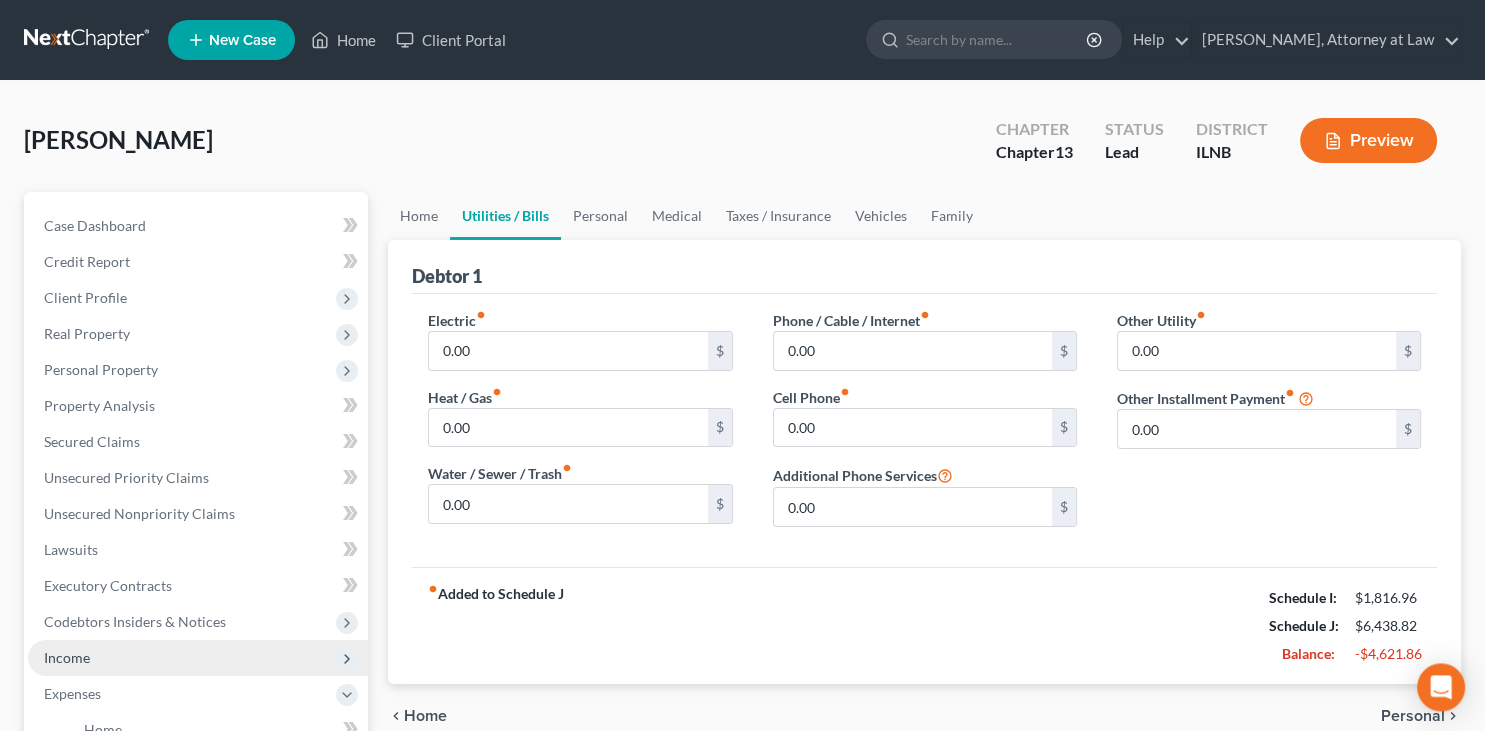 scroll, scrollTop: 0, scrollLeft: 0, axis: both 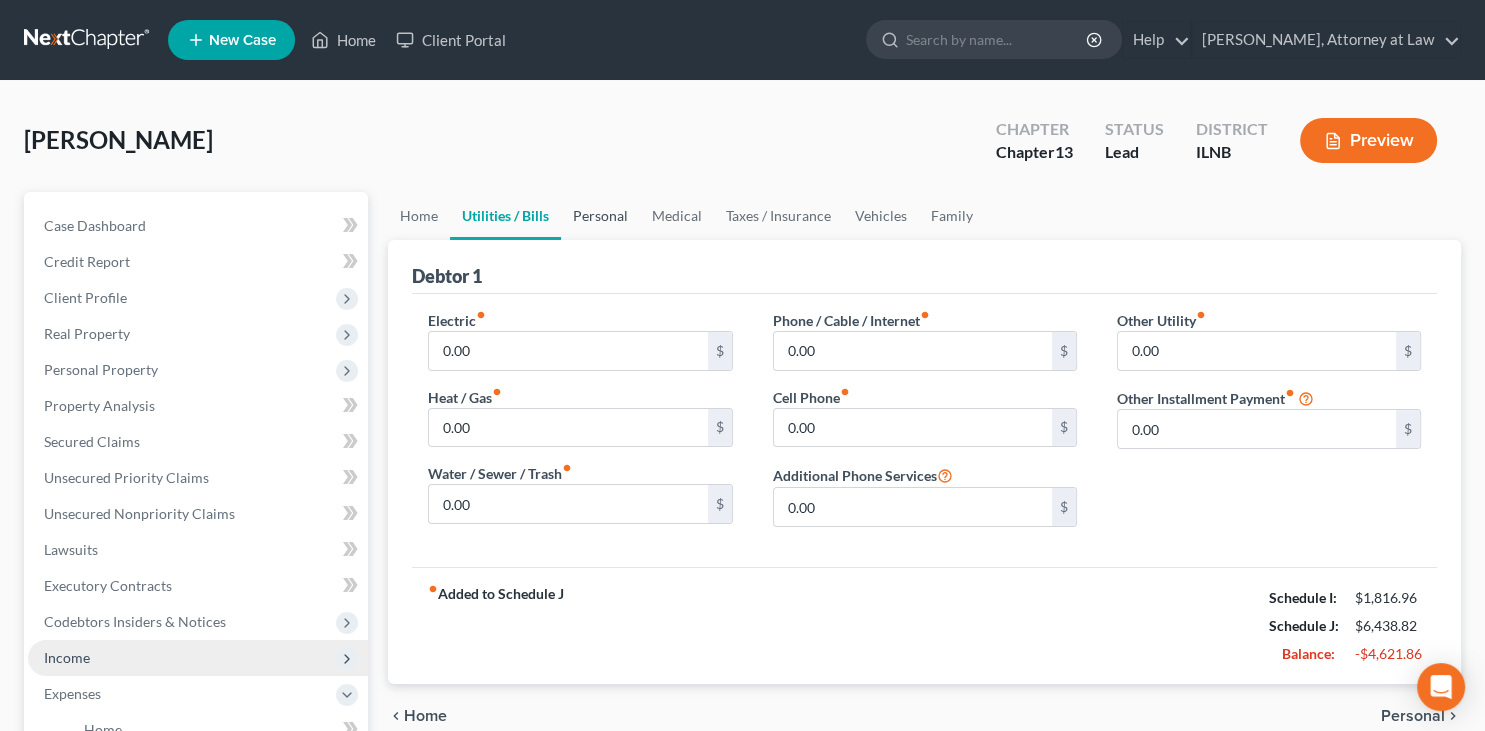 click on "Personal" at bounding box center (600, 216) 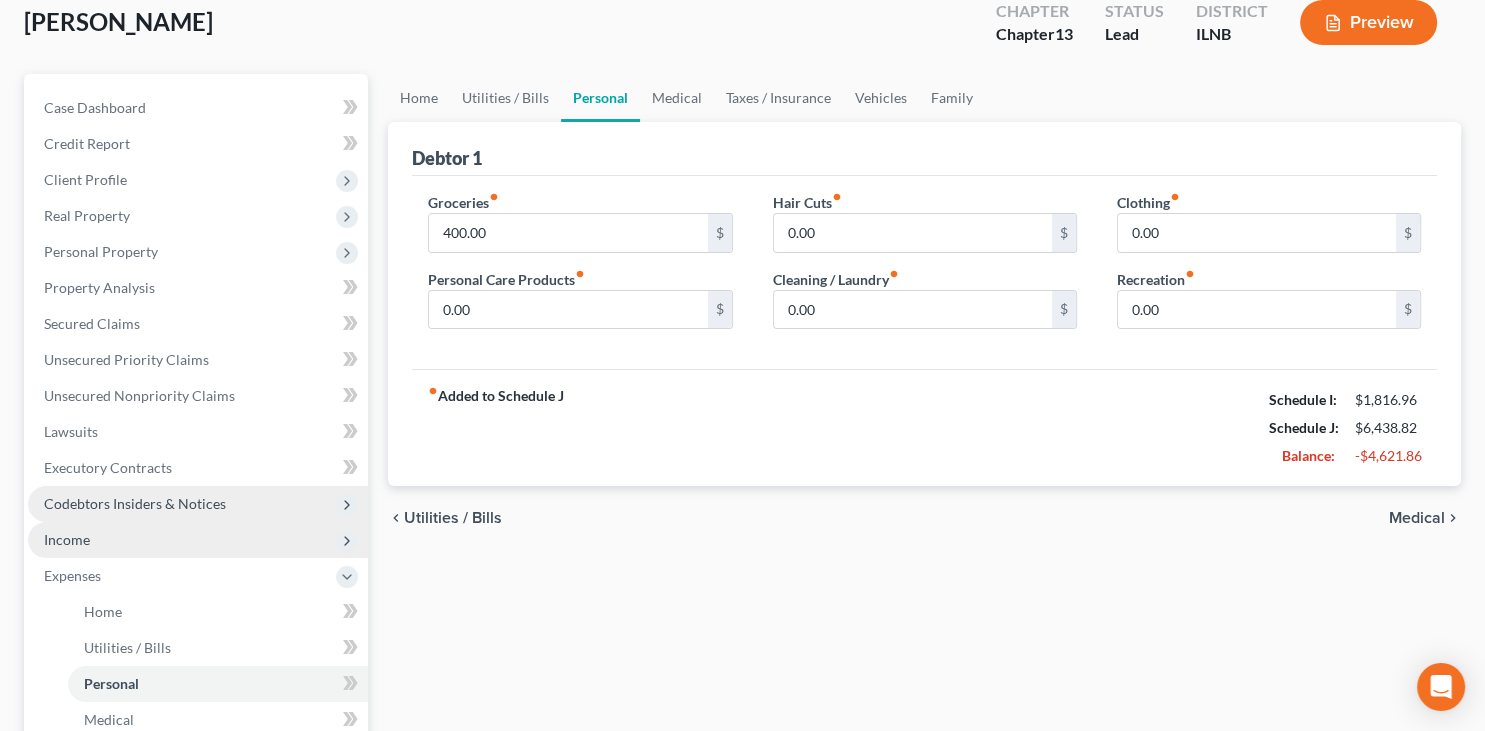 scroll, scrollTop: 211, scrollLeft: 0, axis: vertical 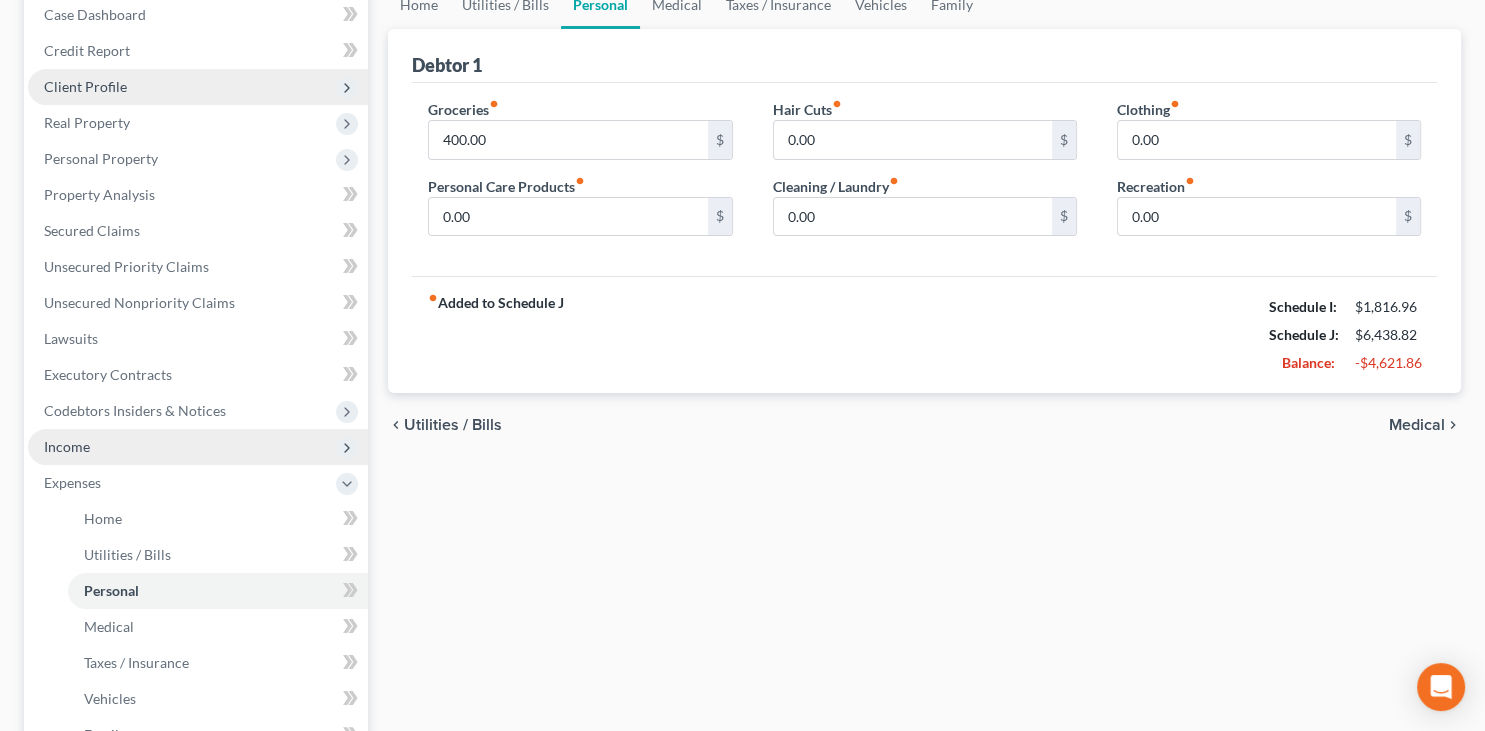 click on "Client Profile" at bounding box center (198, 87) 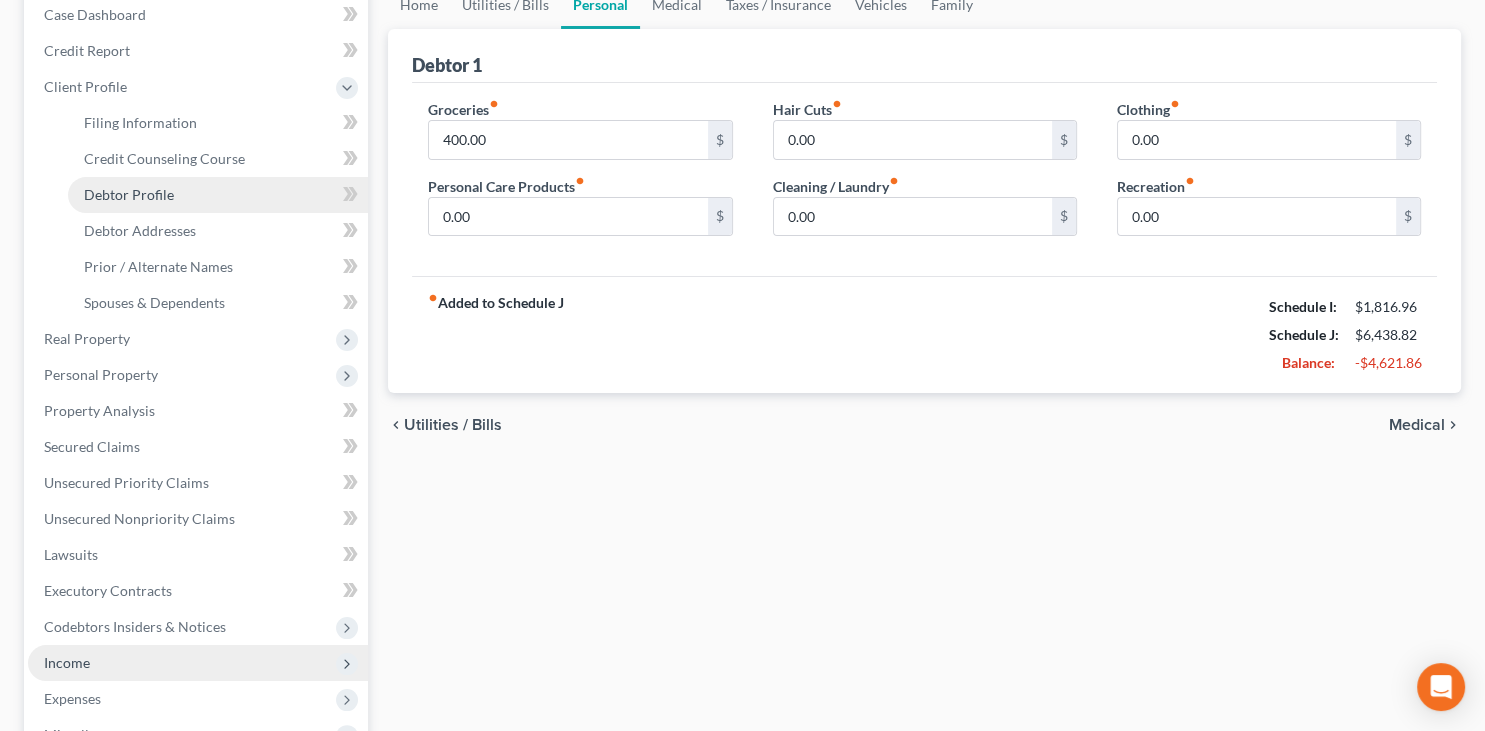 click on "Debtor Profile" at bounding box center (129, 194) 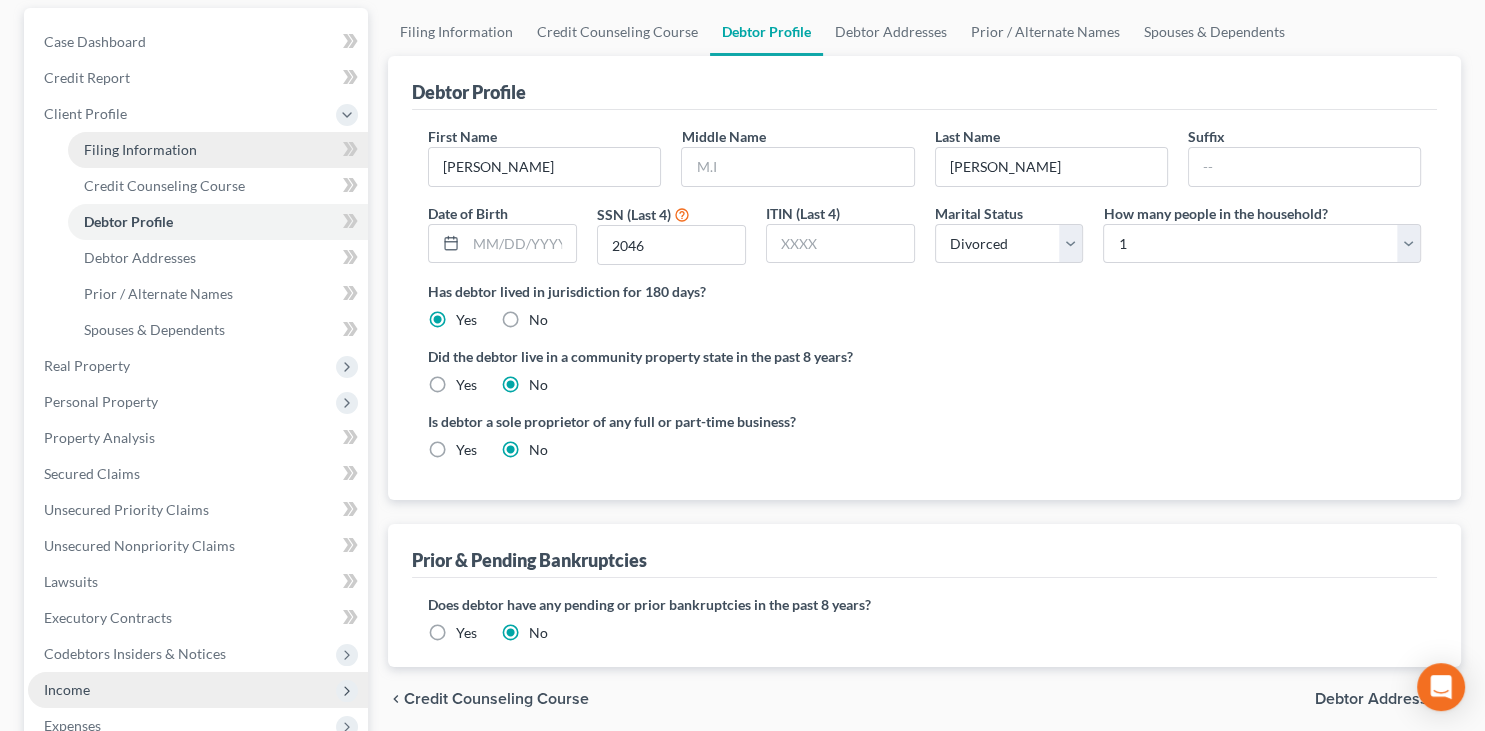 radio on "true" 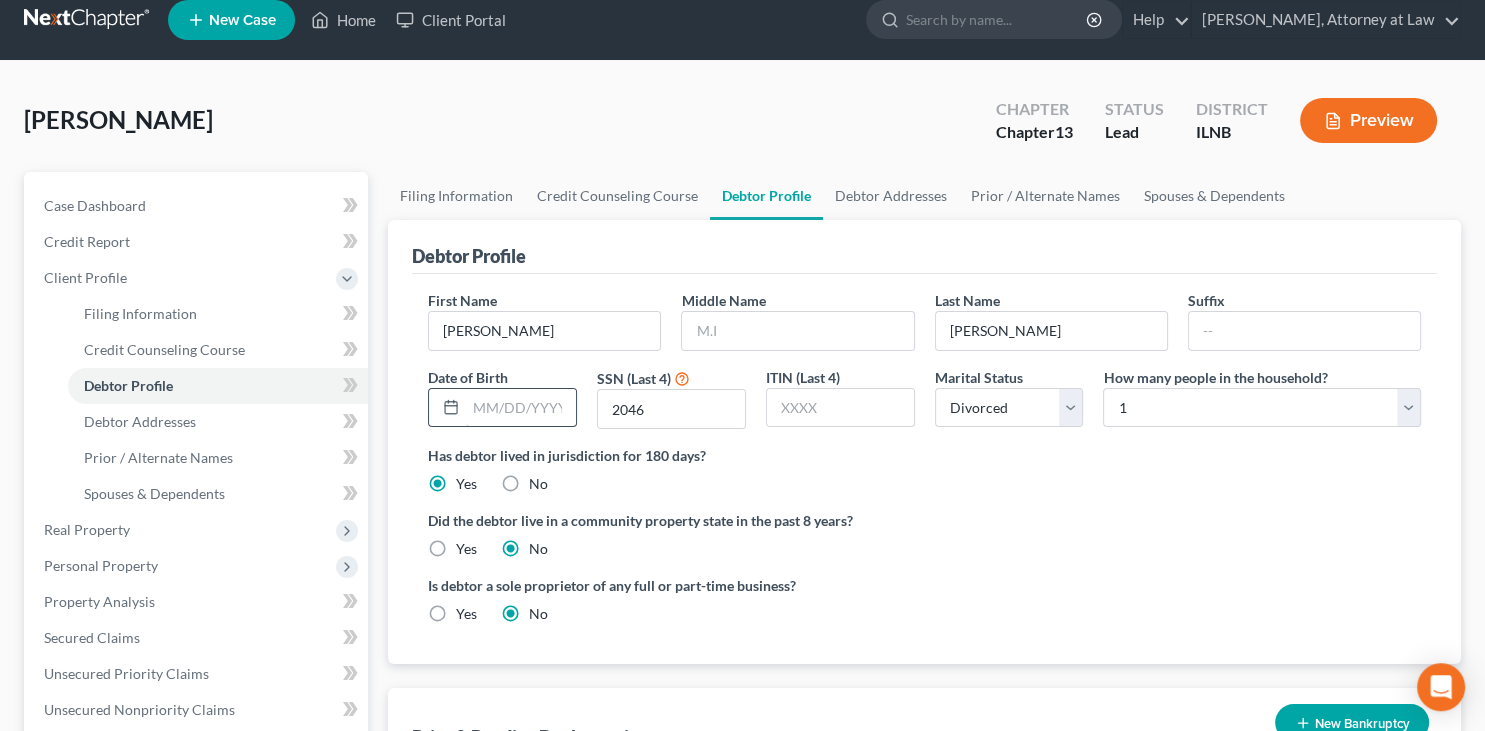 scroll, scrollTop: 581, scrollLeft: 0, axis: vertical 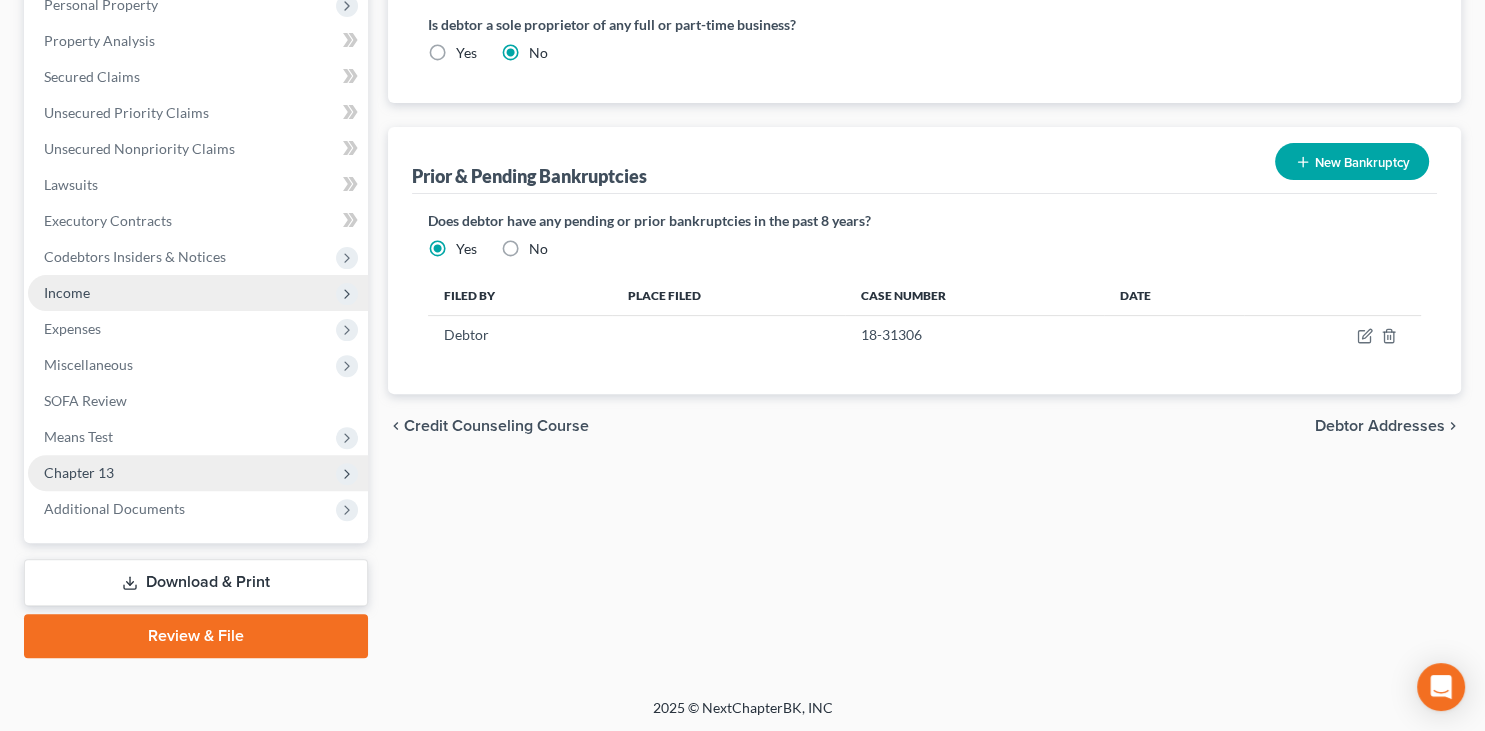click on "Chapter 13" at bounding box center [198, 473] 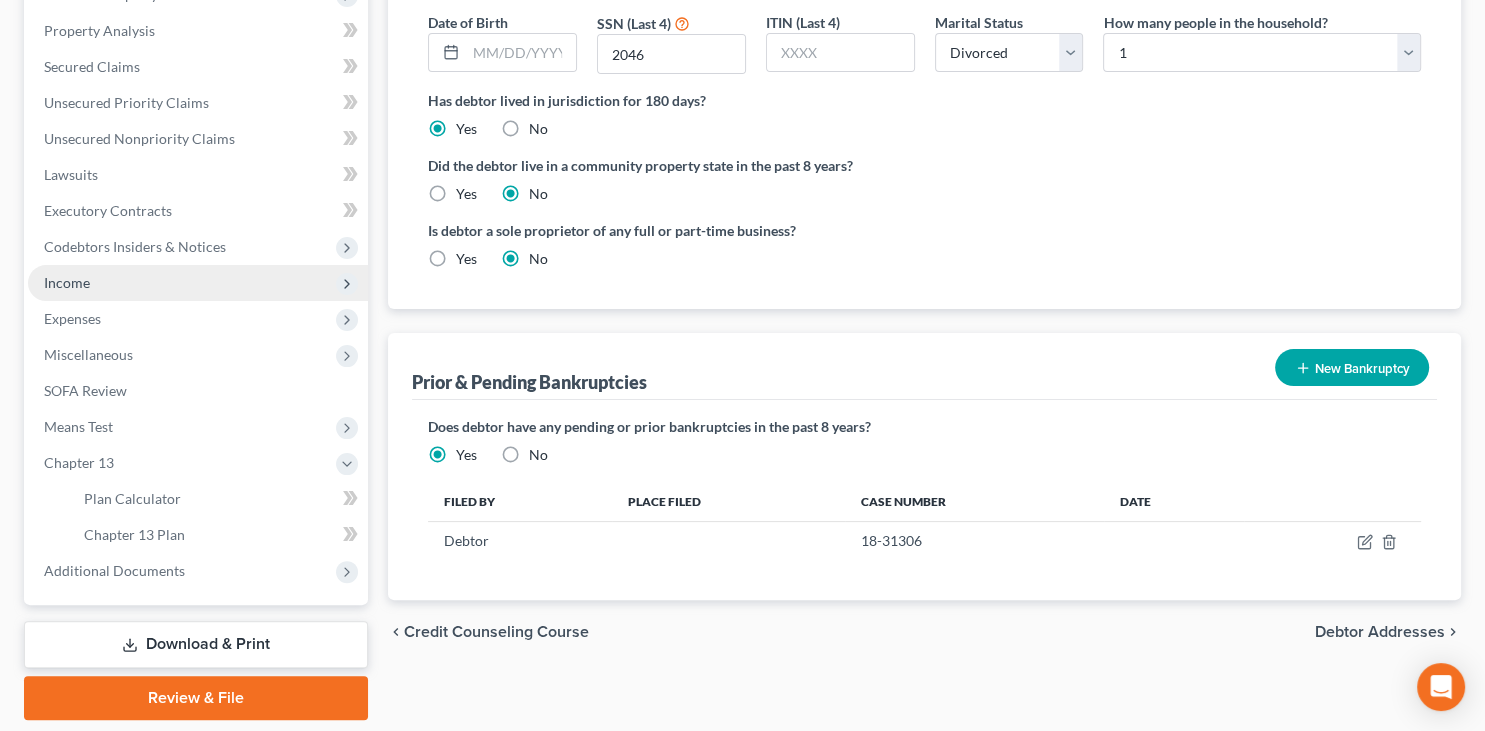scroll, scrollTop: 365, scrollLeft: 0, axis: vertical 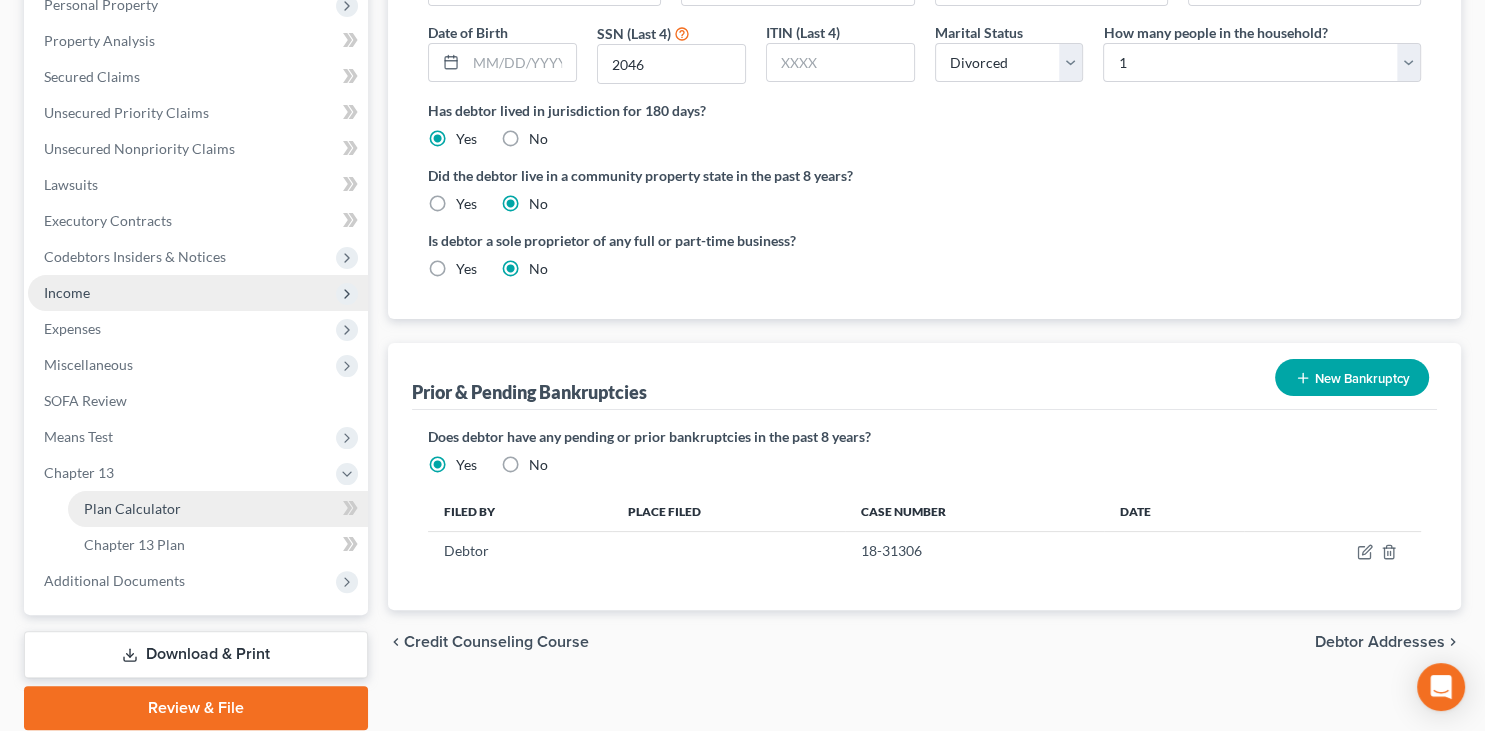 click on "Plan Calculator" at bounding box center [132, 508] 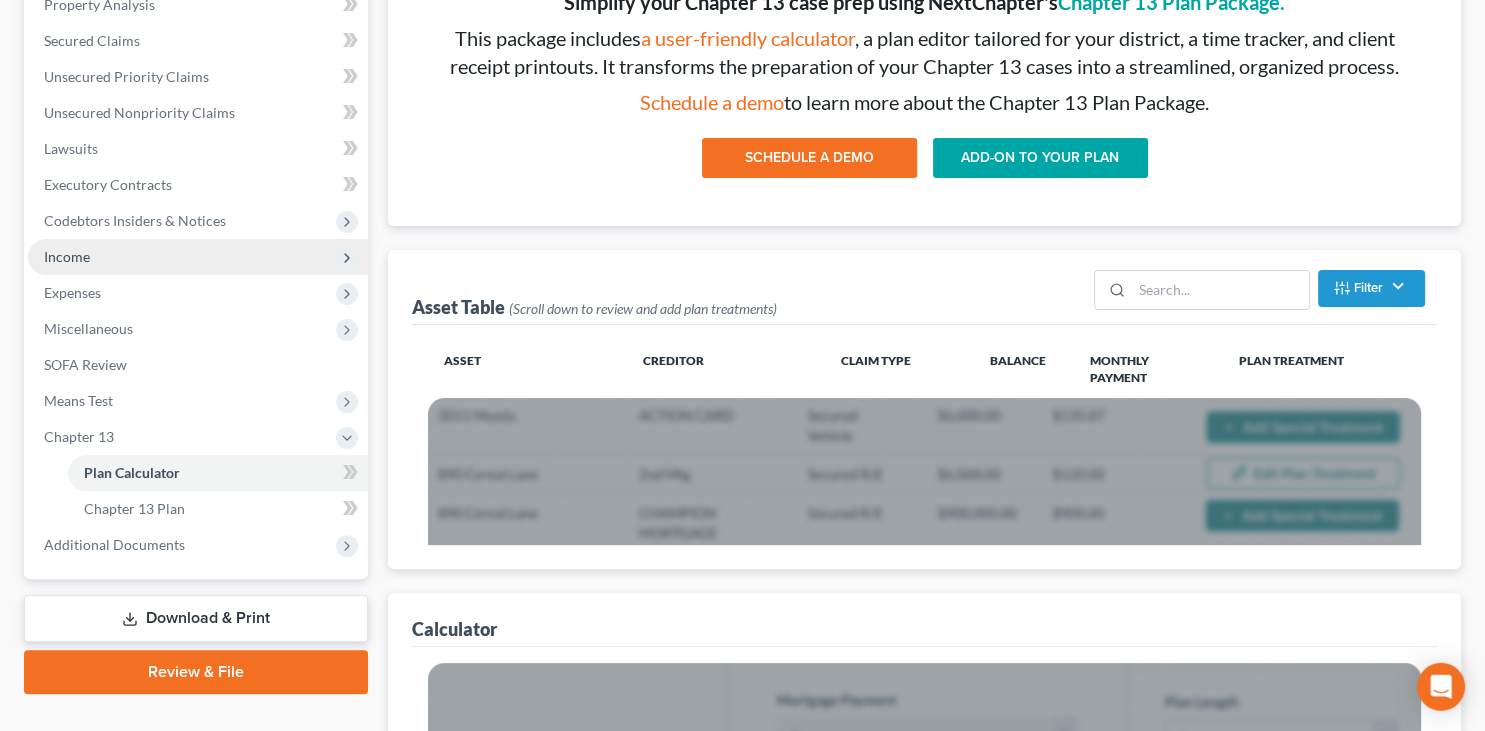 scroll, scrollTop: 422, scrollLeft: 0, axis: vertical 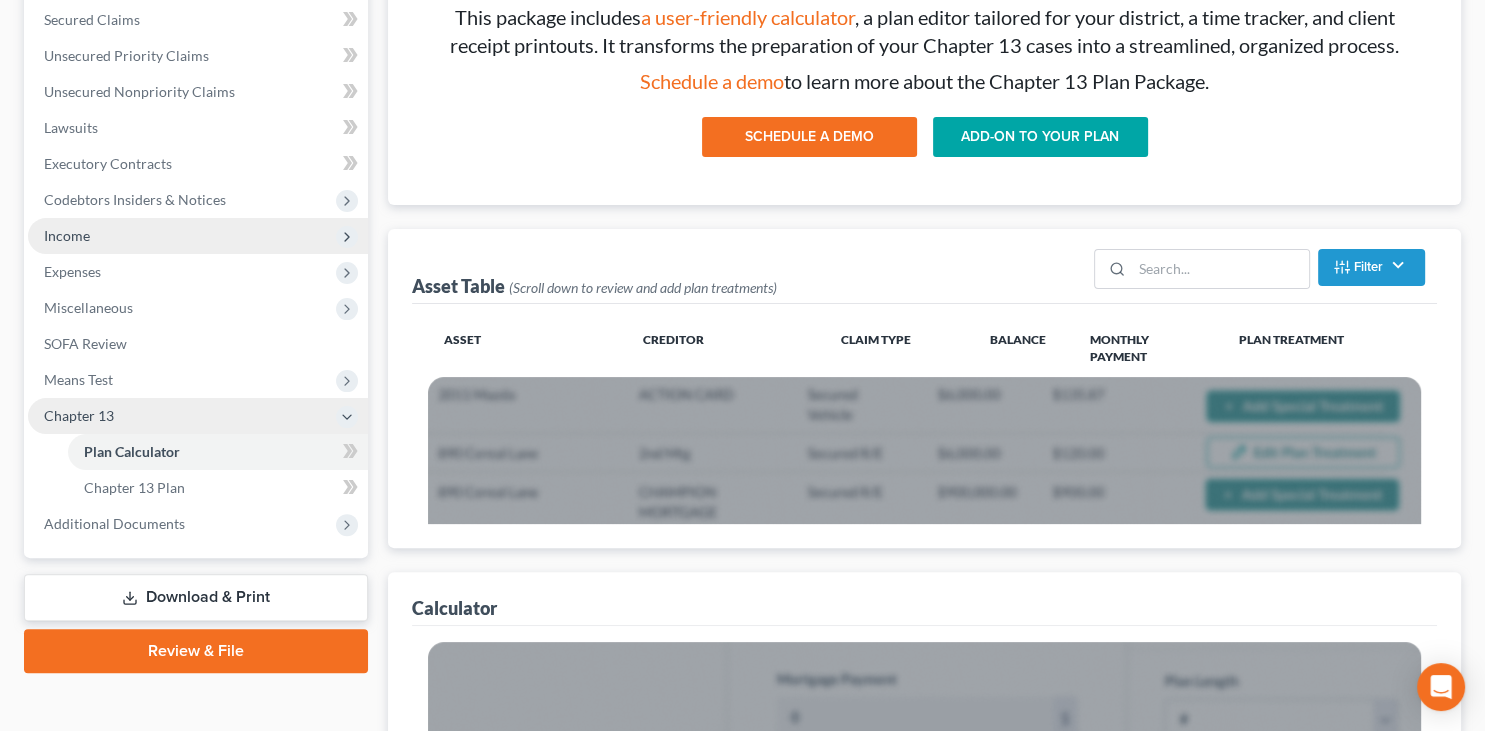 click at bounding box center (347, 417) 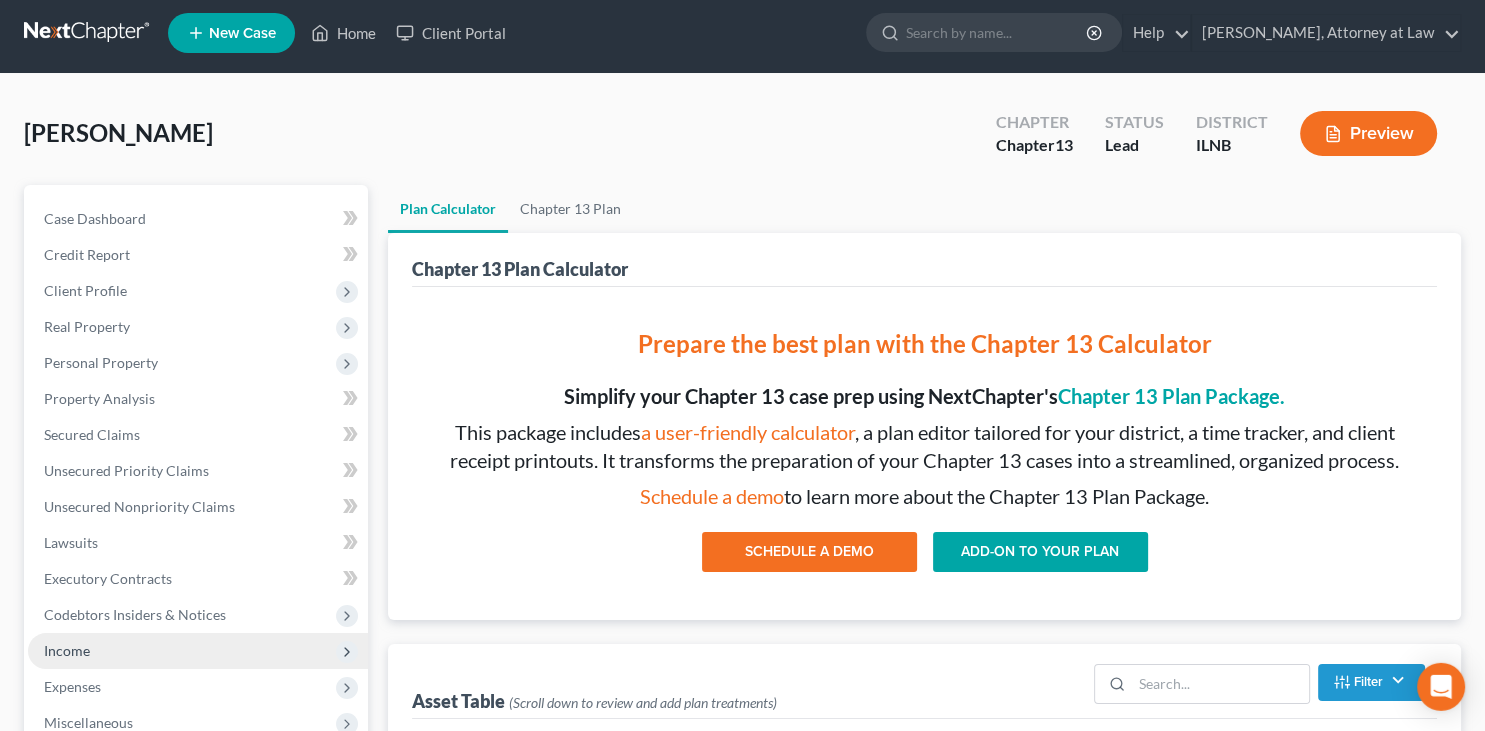 scroll, scrollTop: 0, scrollLeft: 0, axis: both 